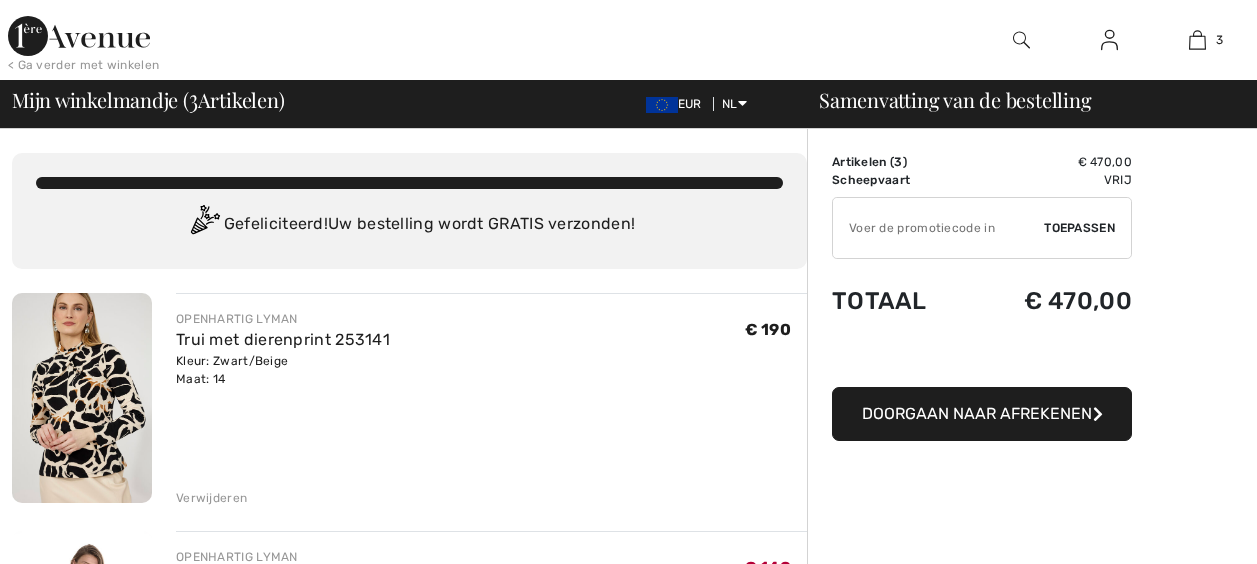scroll, scrollTop: 0, scrollLeft: 0, axis: both 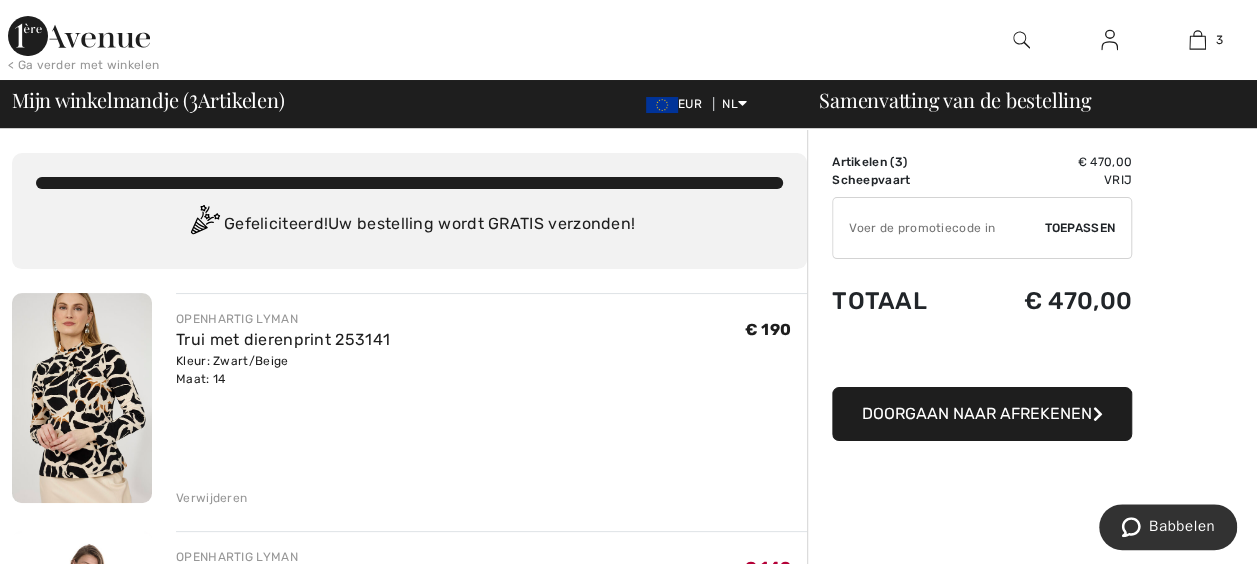 click at bounding box center [82, 398] 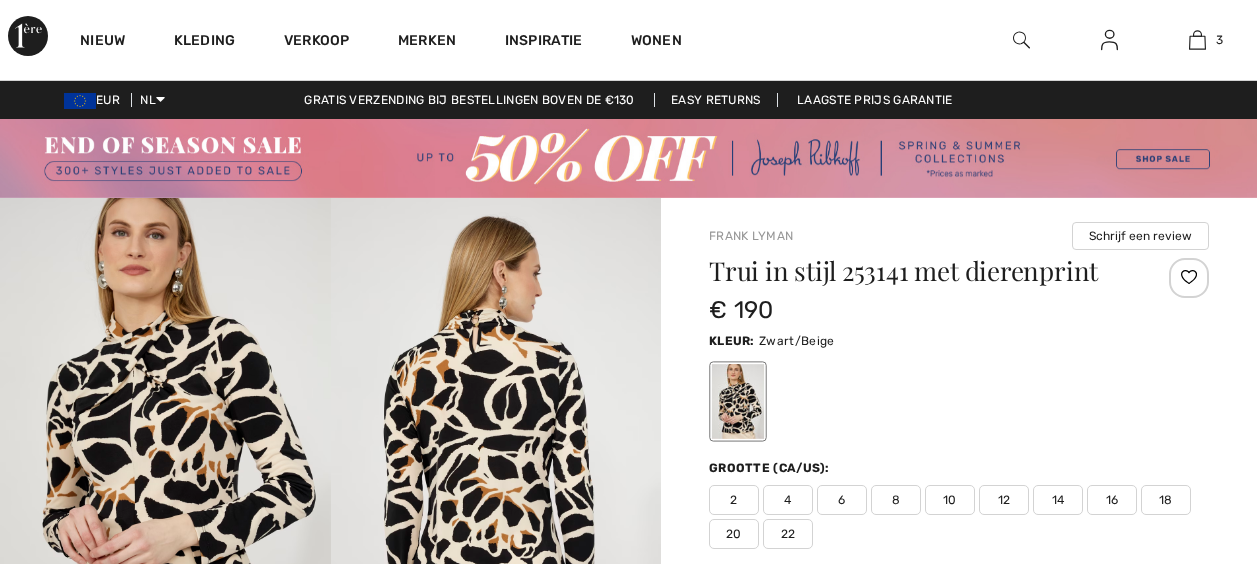 scroll, scrollTop: 0, scrollLeft: 0, axis: both 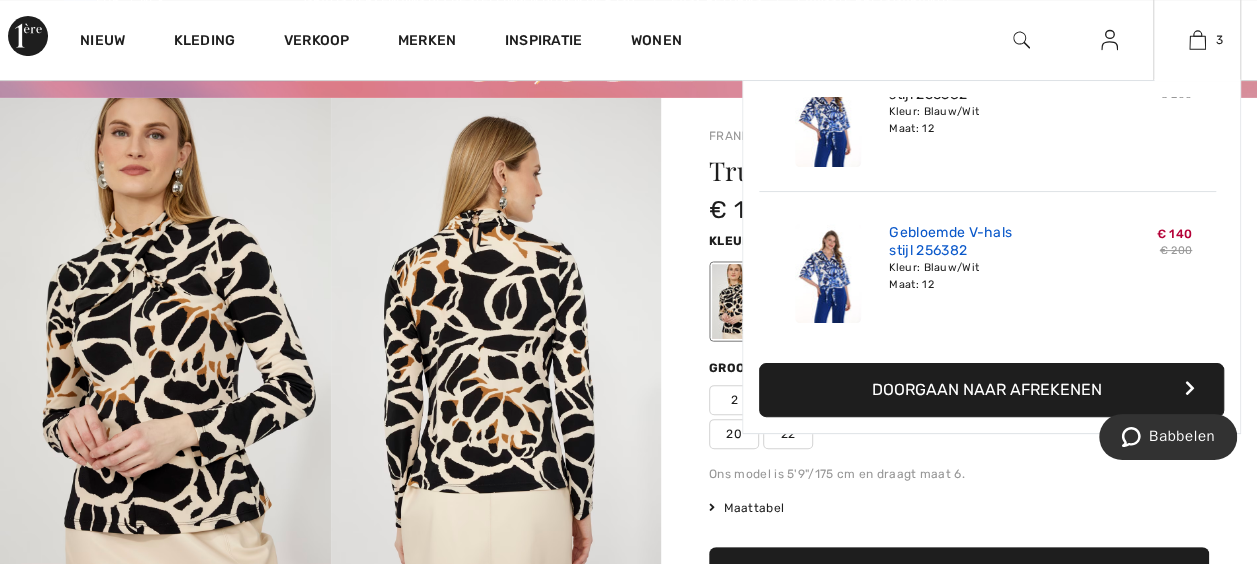 click on "Gebloemde V-hals stijl 256382" at bounding box center [987, 242] 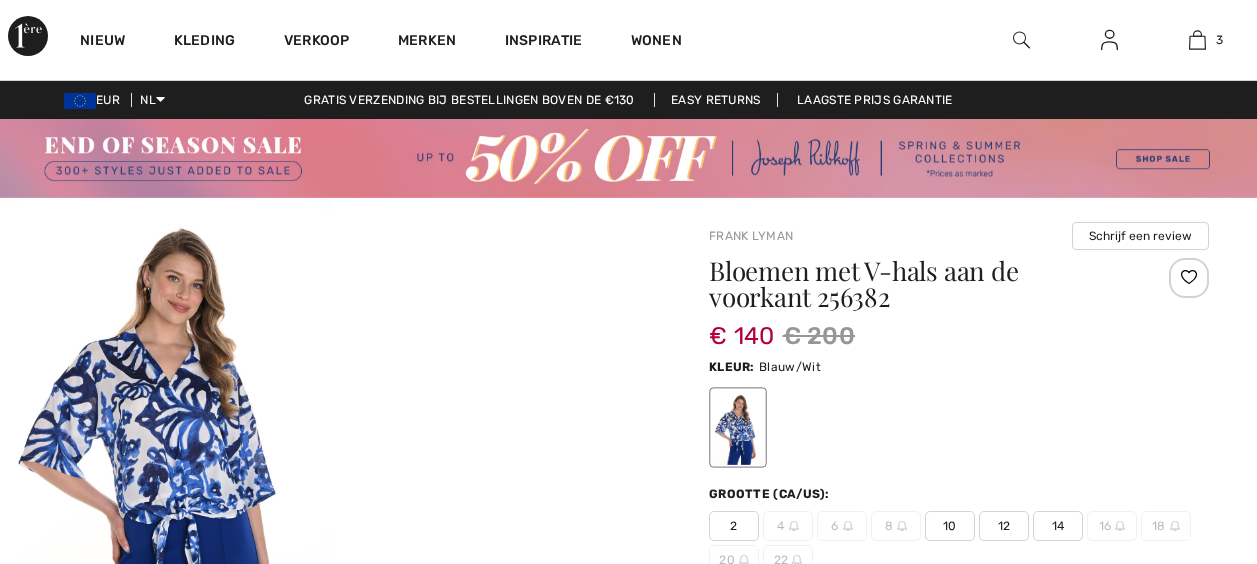 scroll, scrollTop: 0, scrollLeft: 0, axis: both 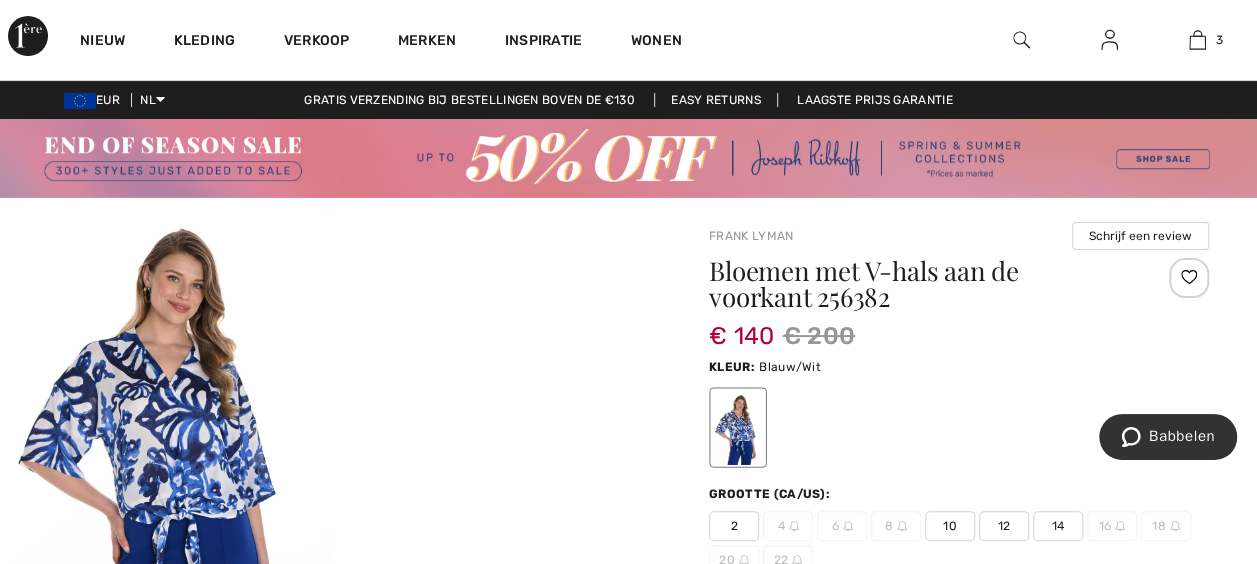 drag, startPoint x: 0, startPoint y: 0, endPoint x: 642, endPoint y: 296, distance: 706.9512 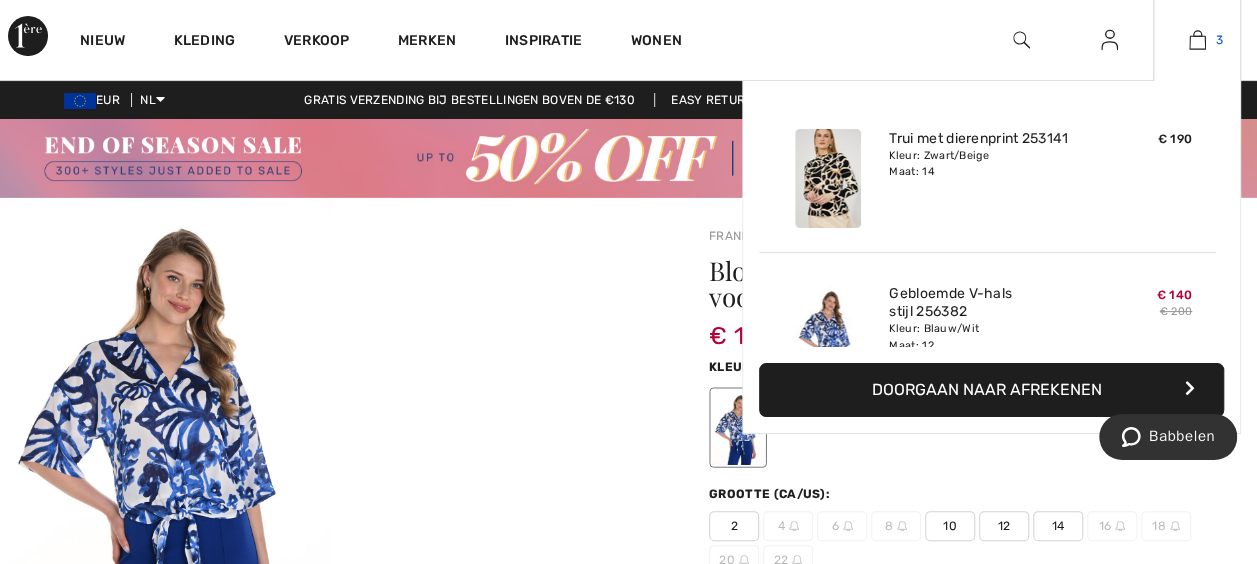 click at bounding box center (1197, 40) 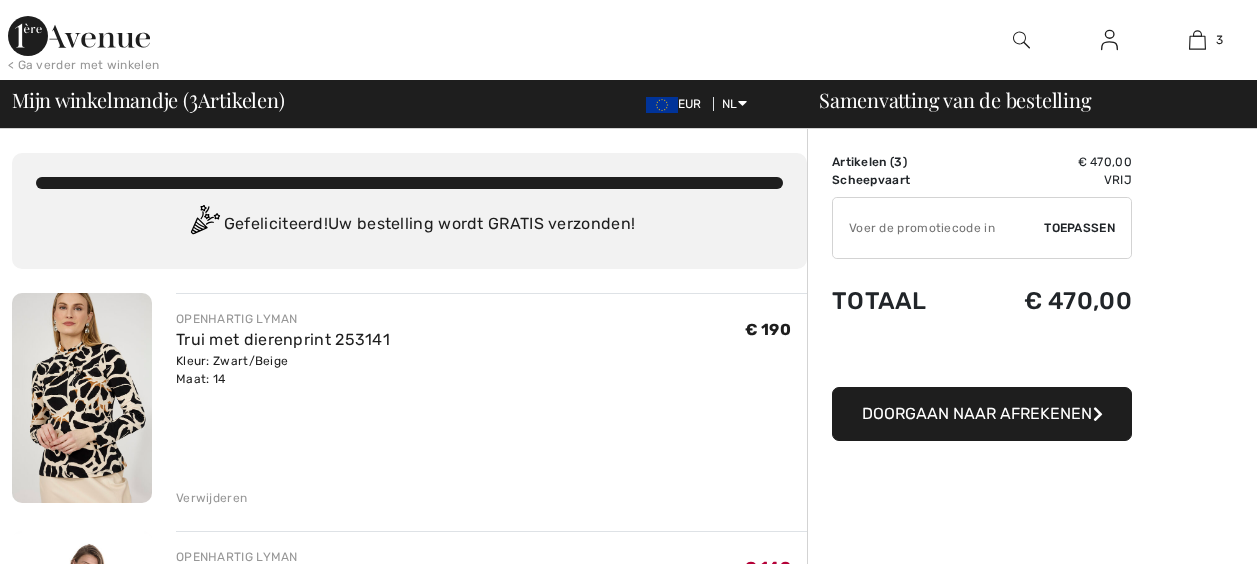 scroll, scrollTop: 0, scrollLeft: 0, axis: both 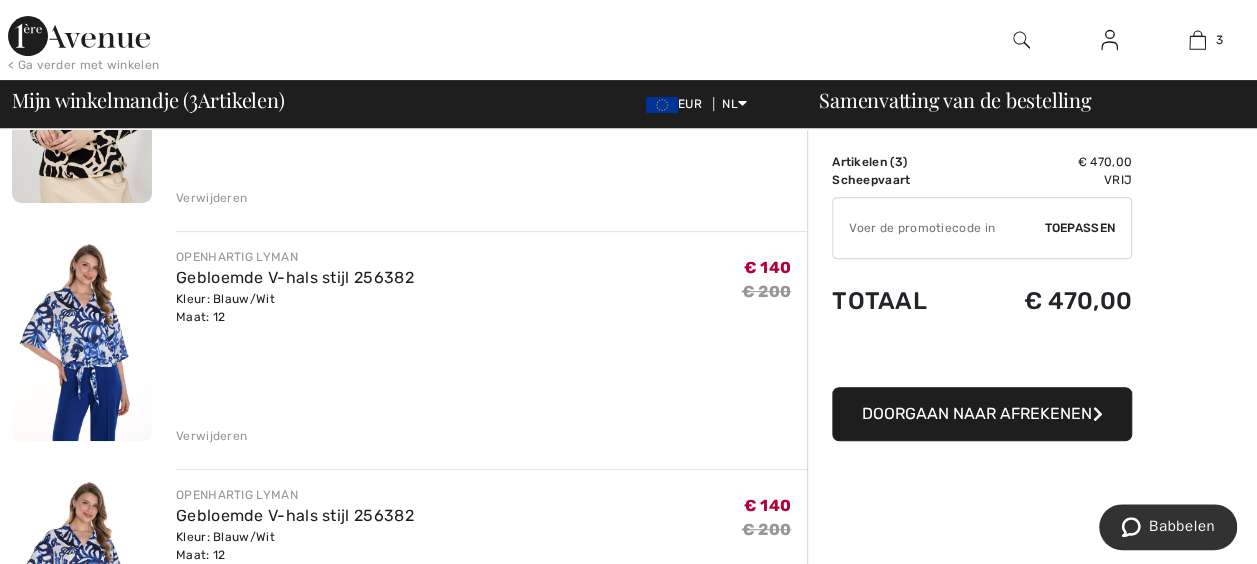 click on "Verwijderen" at bounding box center (211, 436) 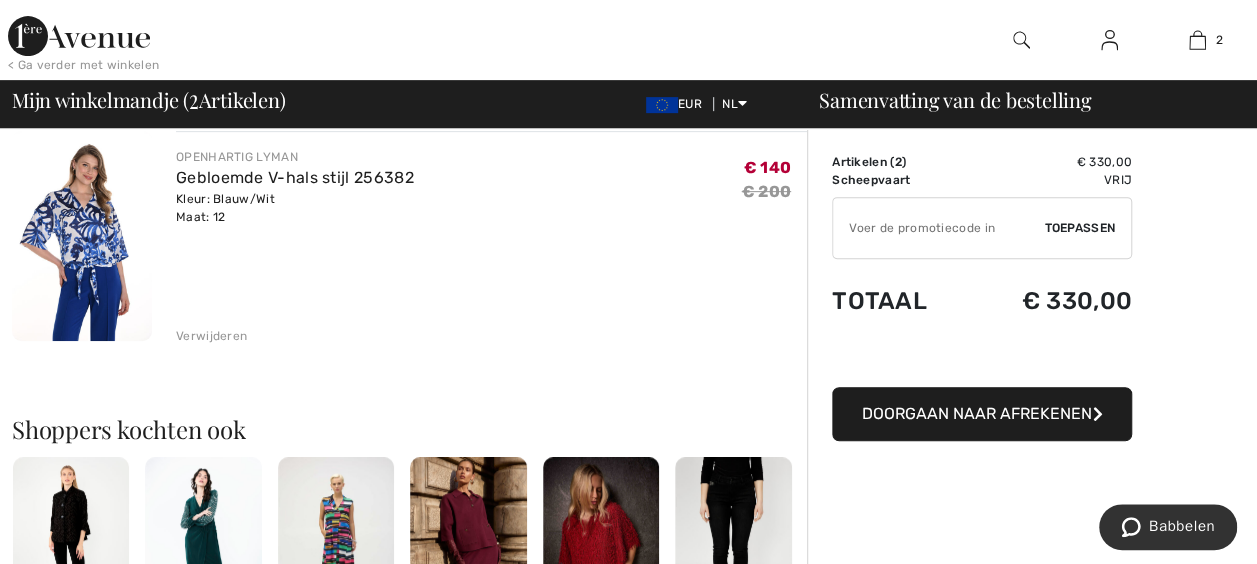 scroll, scrollTop: 500, scrollLeft: 0, axis: vertical 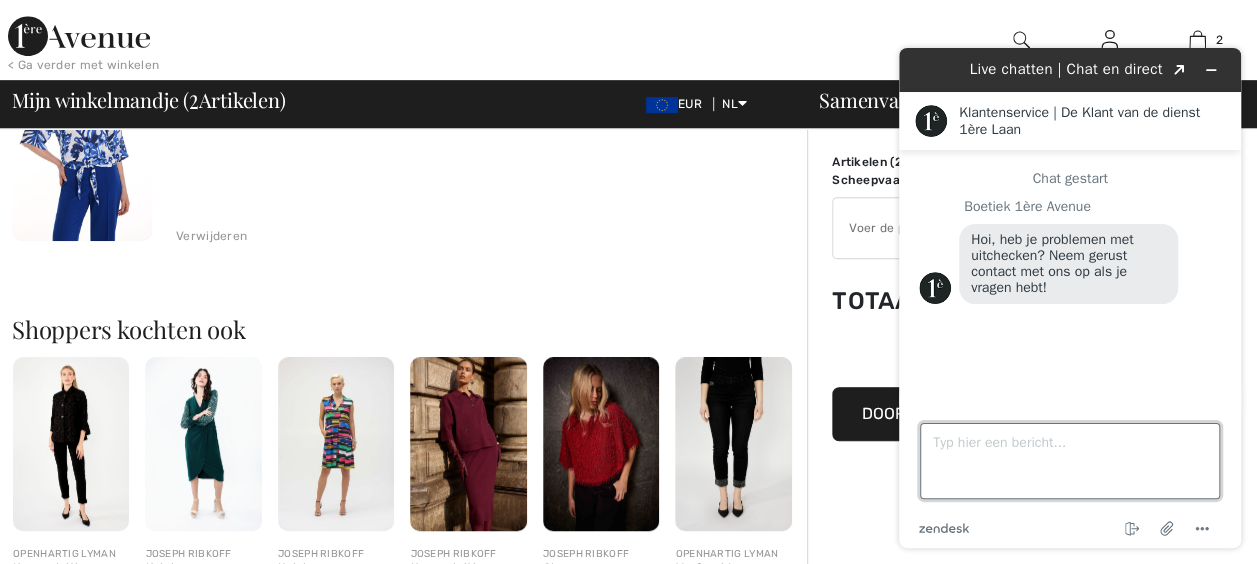 click on "Typ hier een bericht..." at bounding box center [1070, 461] 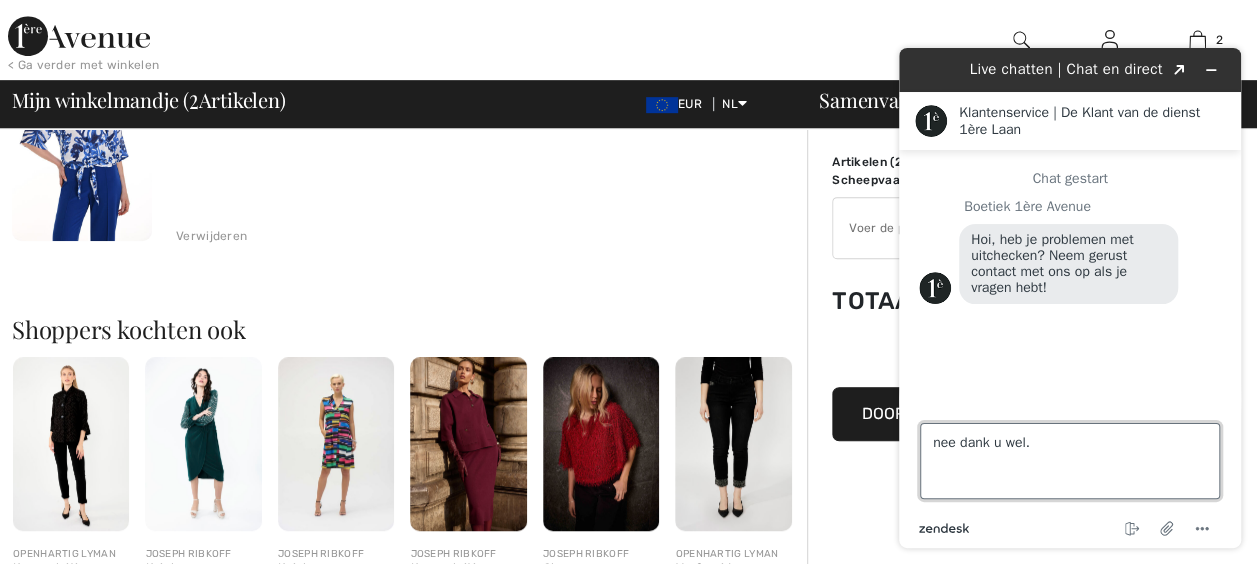type on "nee dank u wel." 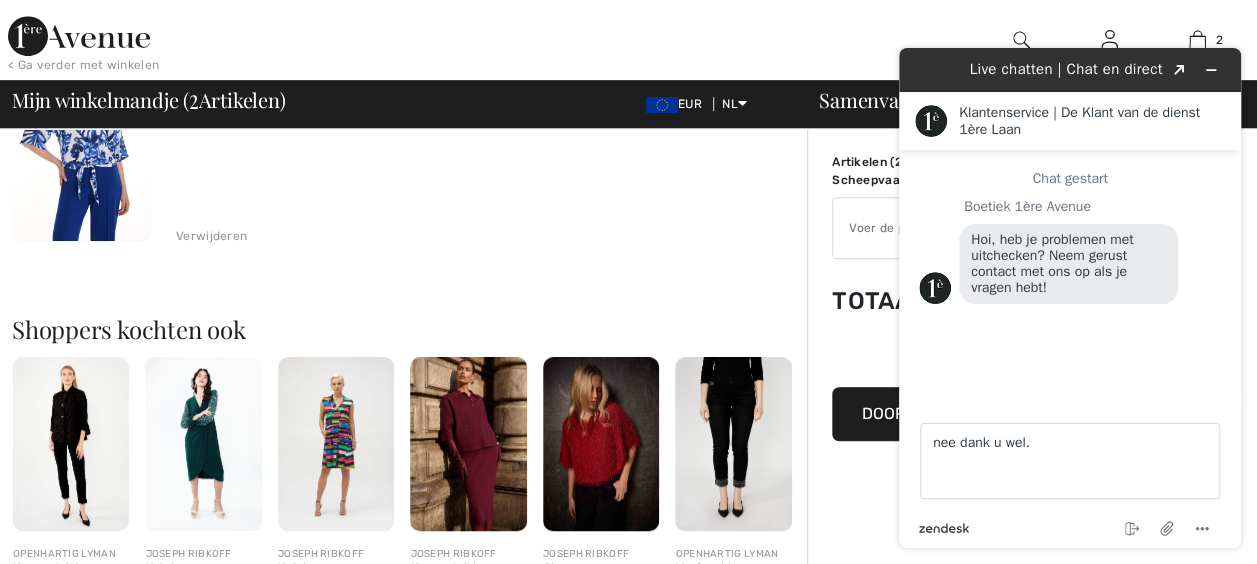 click on "zendesk.cls-1{vullen:#03363d;}" 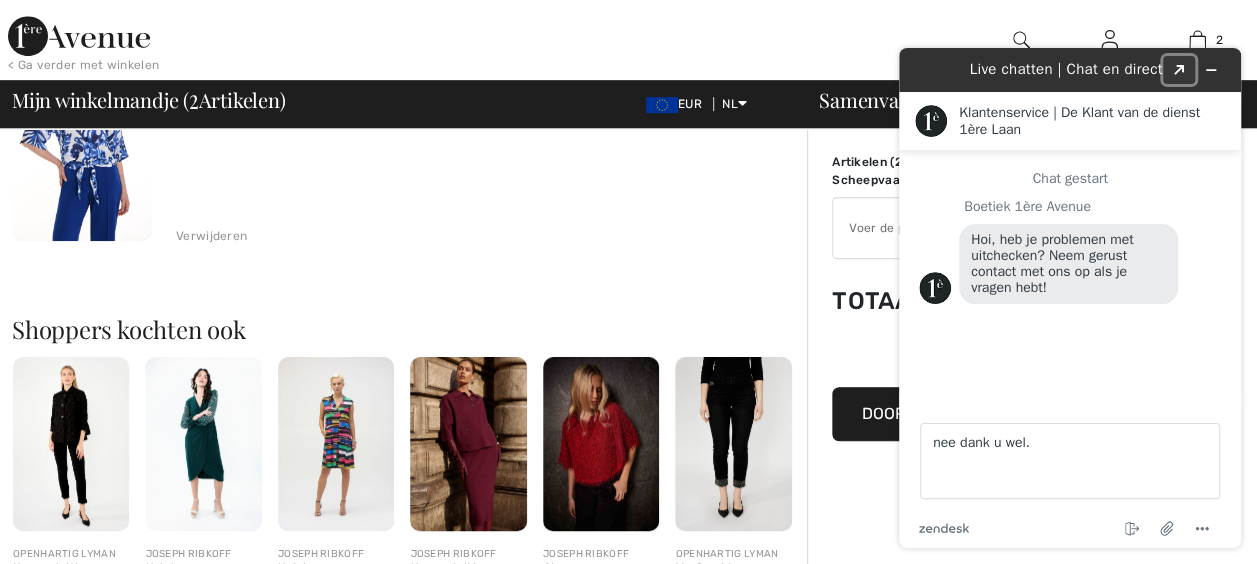 click on "Created with Sketch." 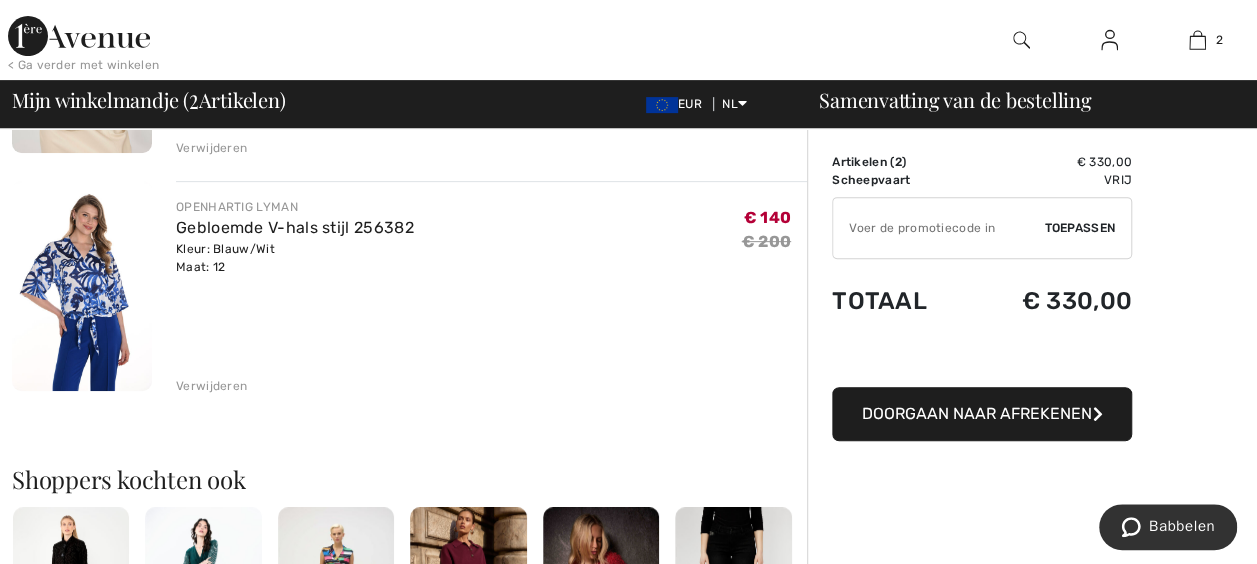 scroll, scrollTop: 400, scrollLeft: 0, axis: vertical 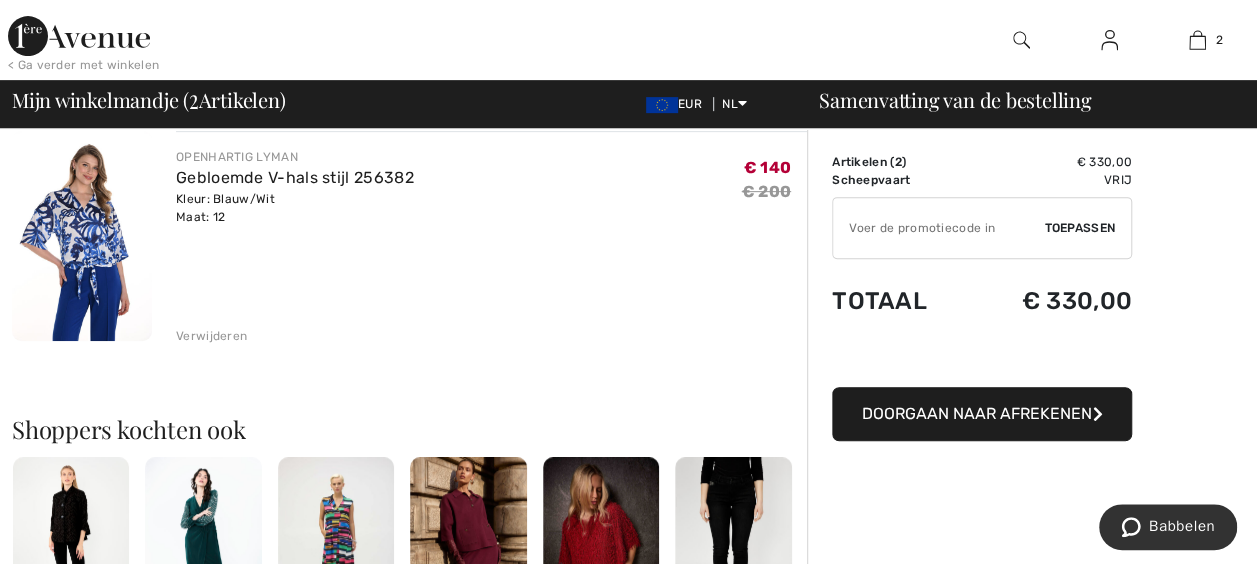 click on "< Ga verder met winkelen" at bounding box center (83, 65) 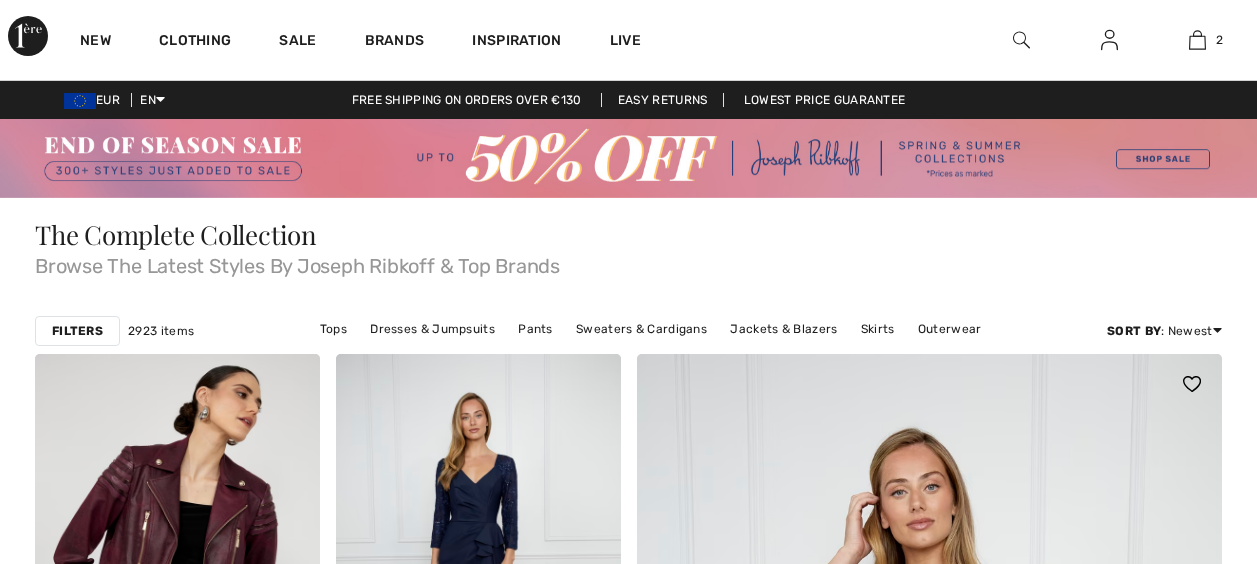 scroll, scrollTop: 0, scrollLeft: 0, axis: both 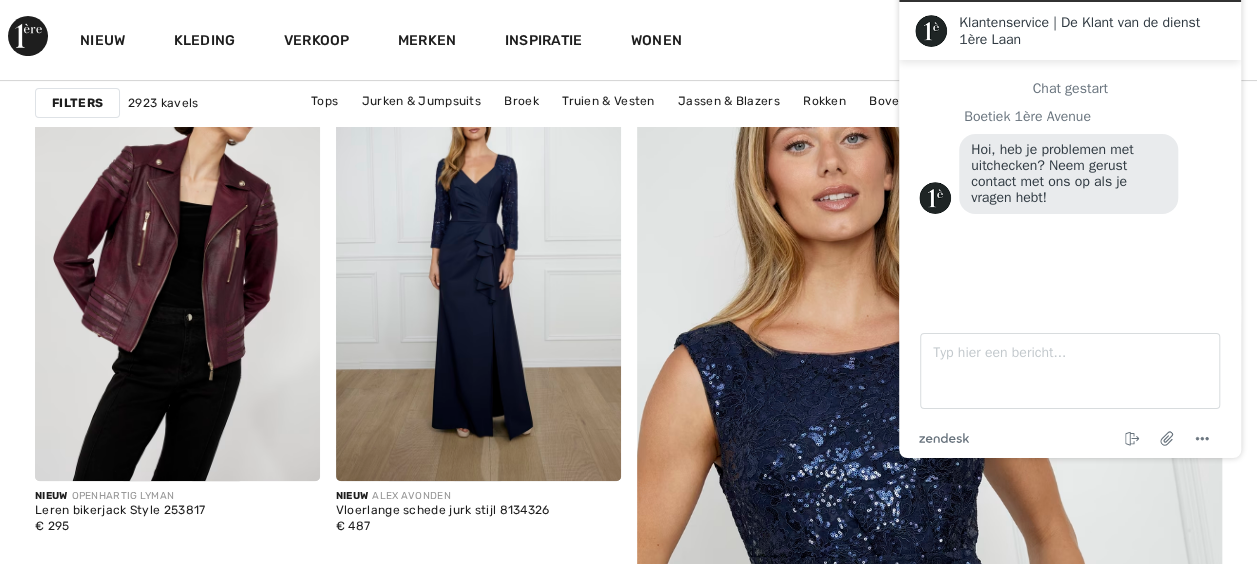 click at bounding box center [929, 581] 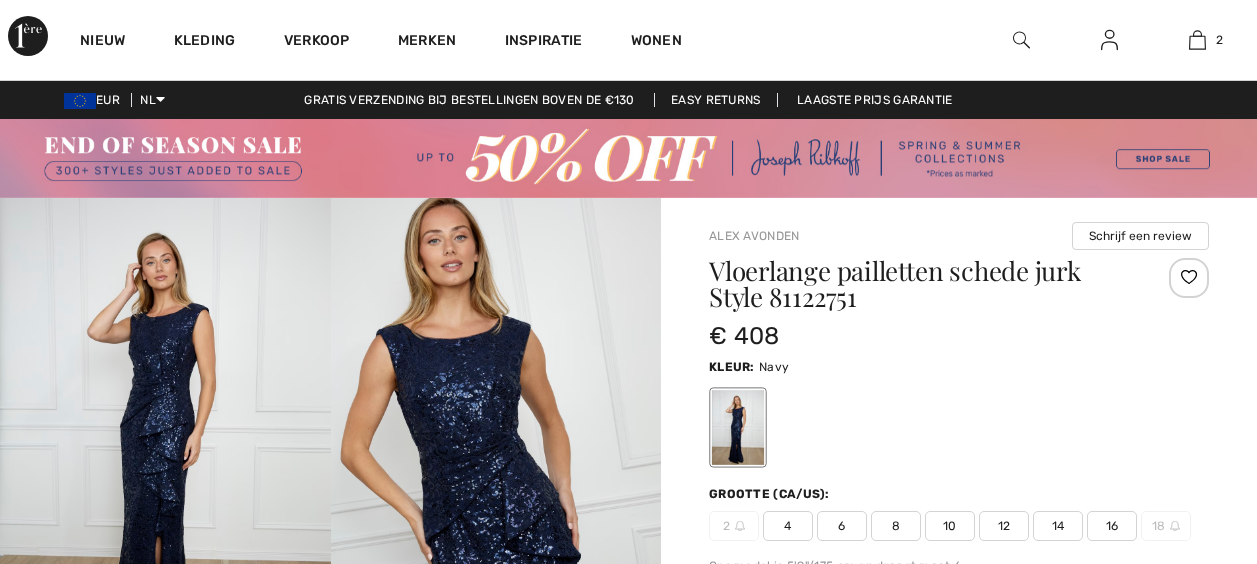 scroll, scrollTop: 200, scrollLeft: 0, axis: vertical 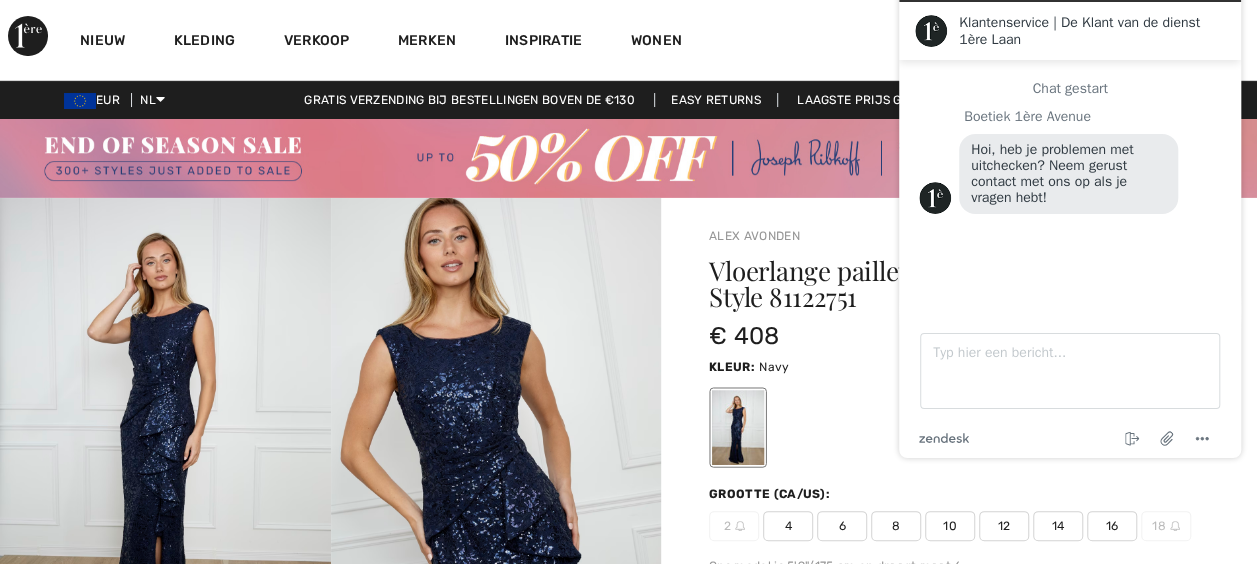 click at bounding box center (496, 446) 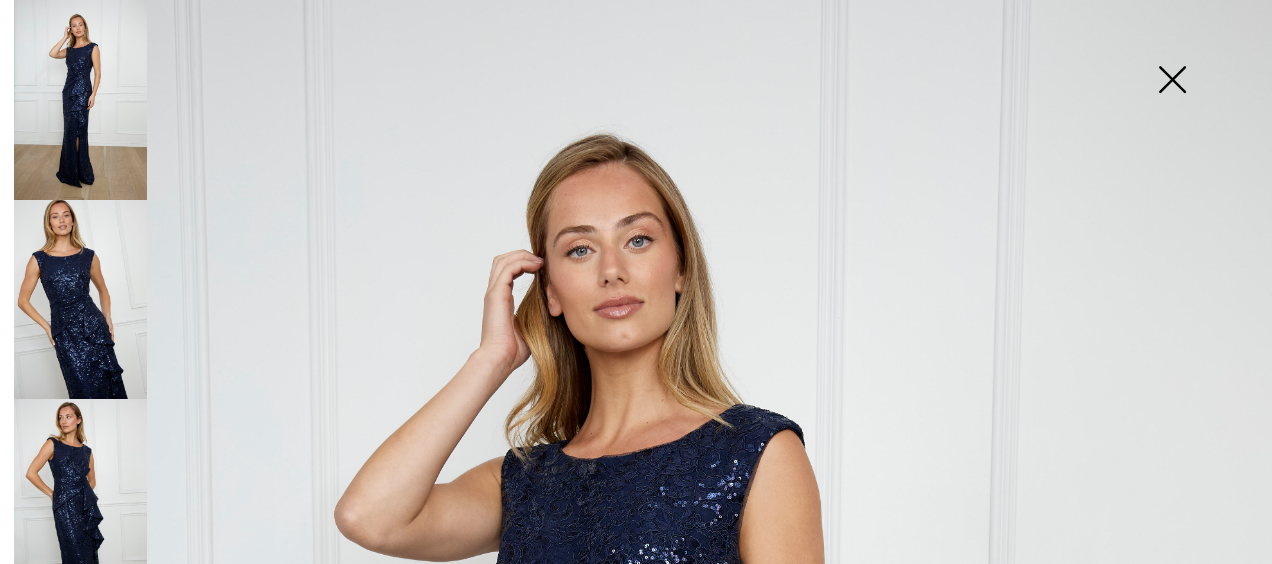 click at bounding box center [1172, 81] 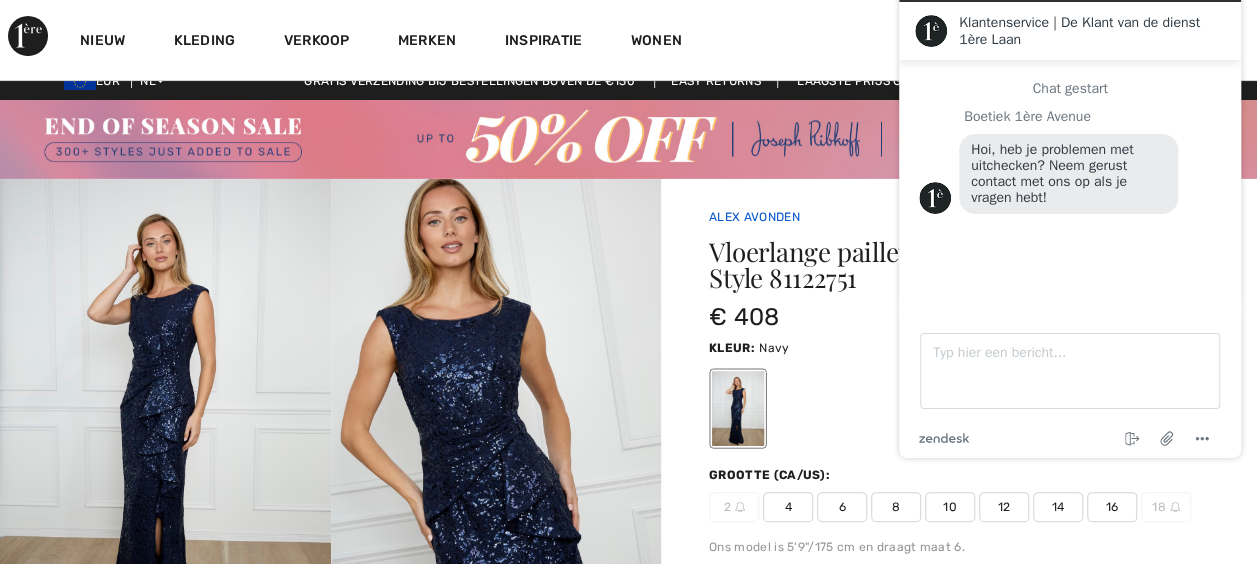 scroll, scrollTop: 0, scrollLeft: 0, axis: both 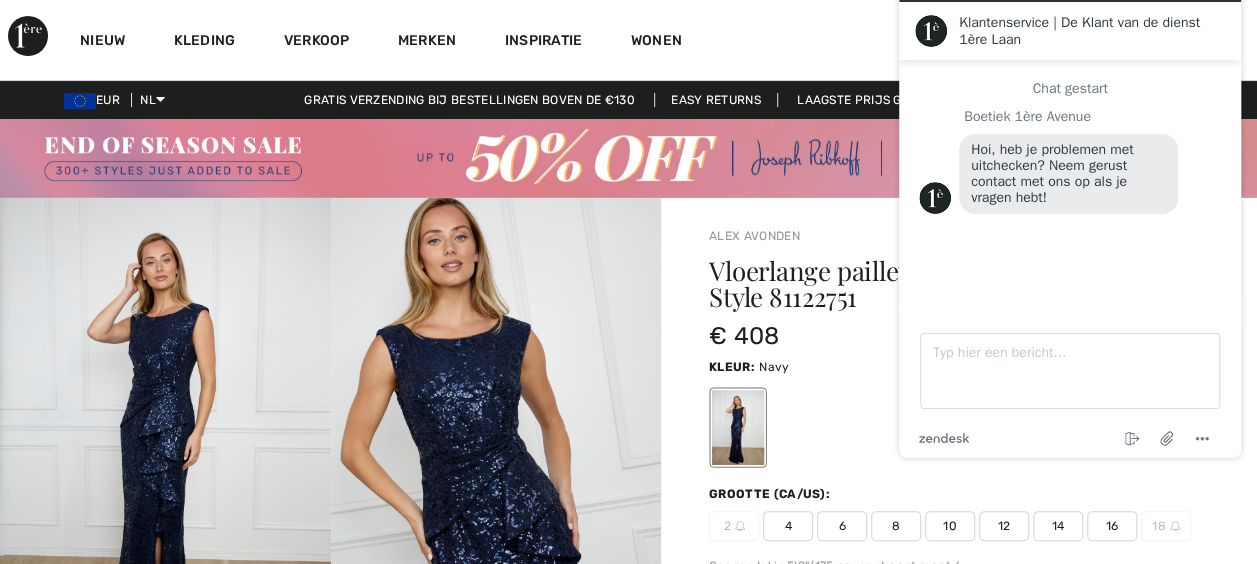 click on "Live chatten | Chat en direct Created with Sketch." at bounding box center [1070, -20] 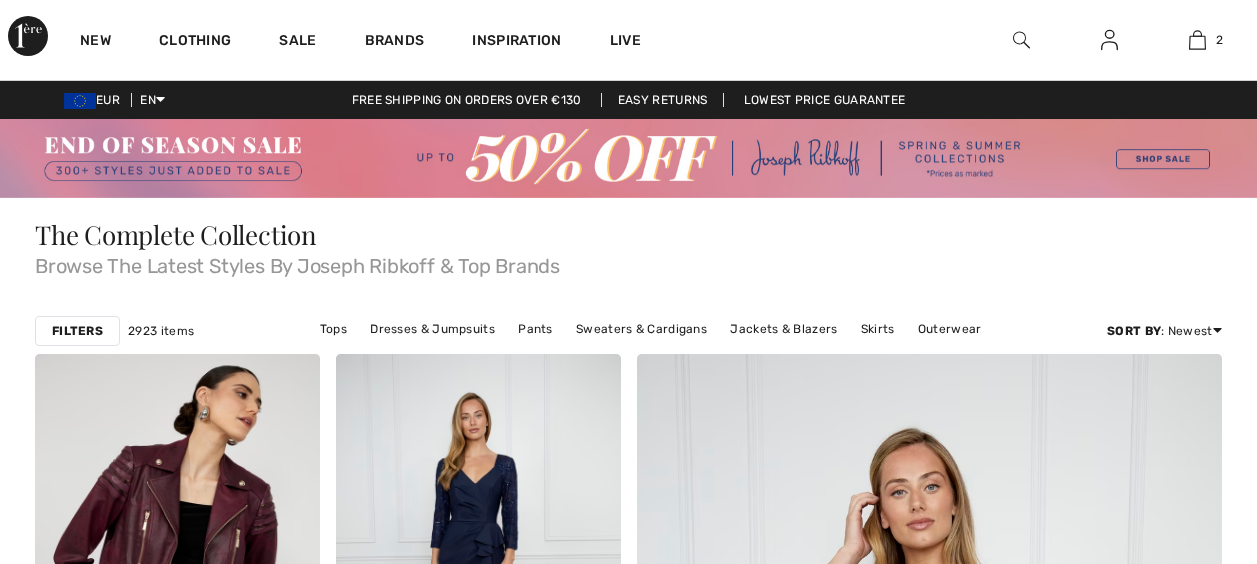 scroll, scrollTop: 500, scrollLeft: 0, axis: vertical 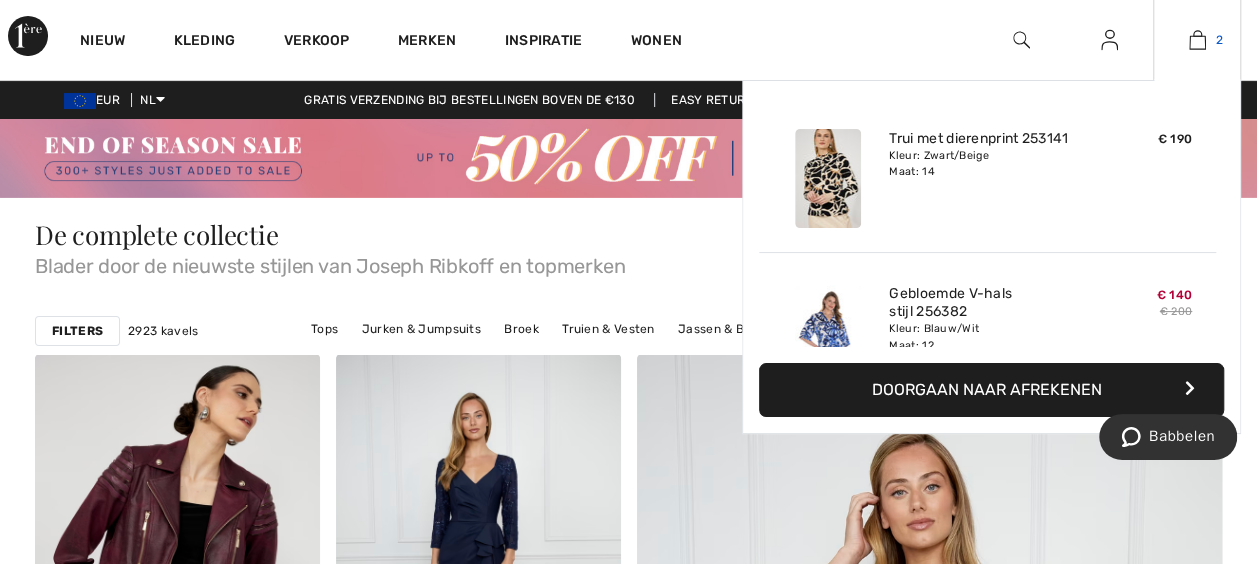 click at bounding box center [1197, 40] 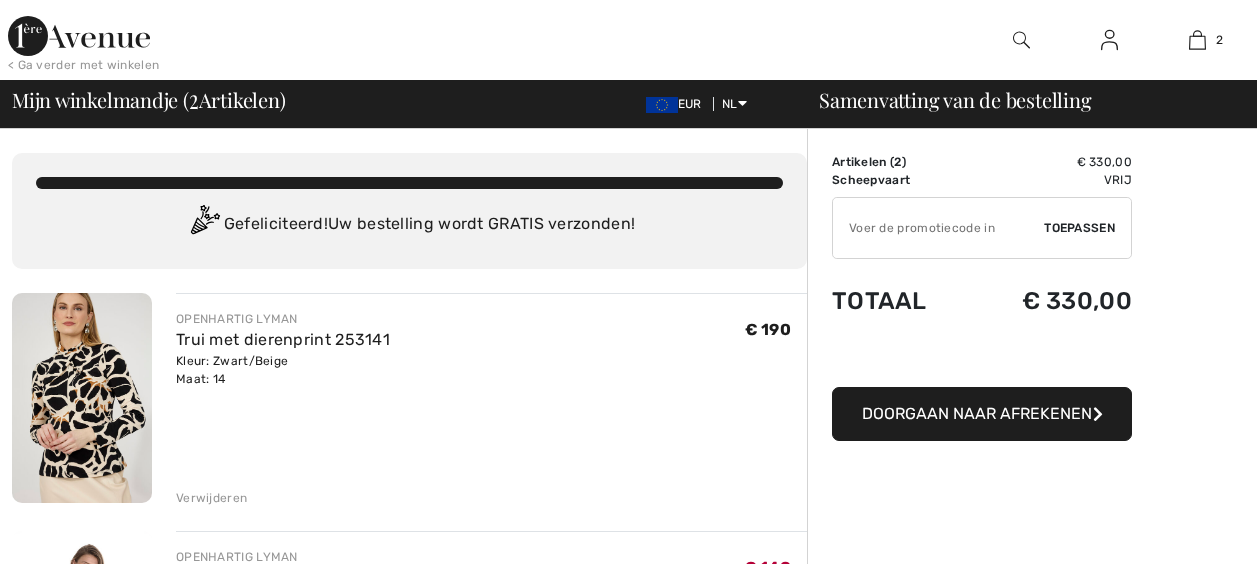 scroll, scrollTop: 0, scrollLeft: 0, axis: both 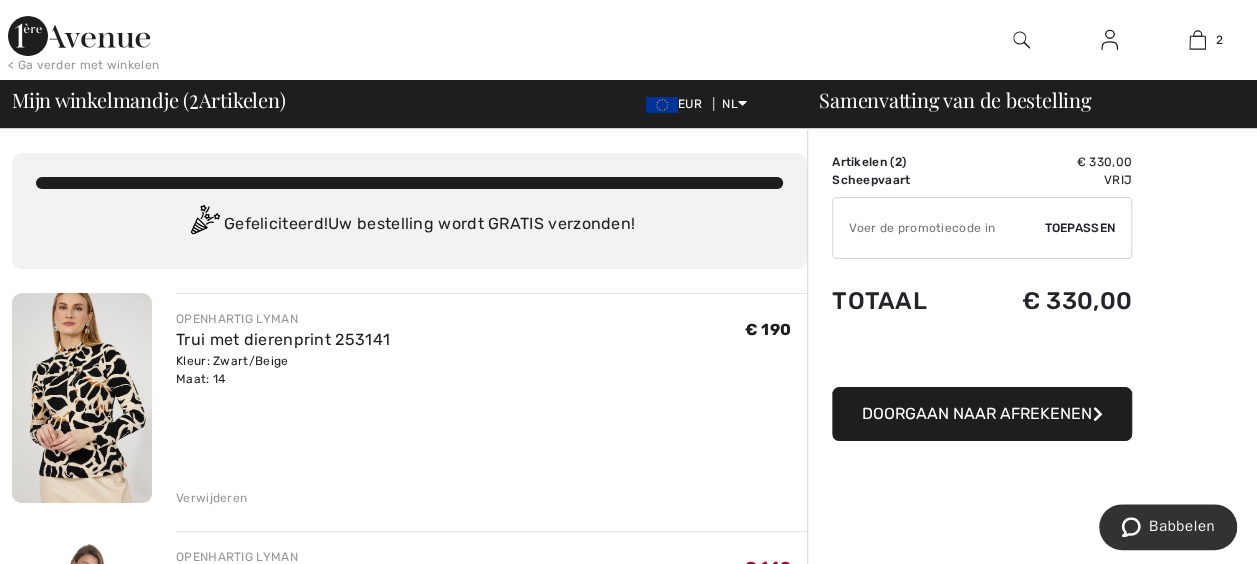 click at bounding box center [938, 228] 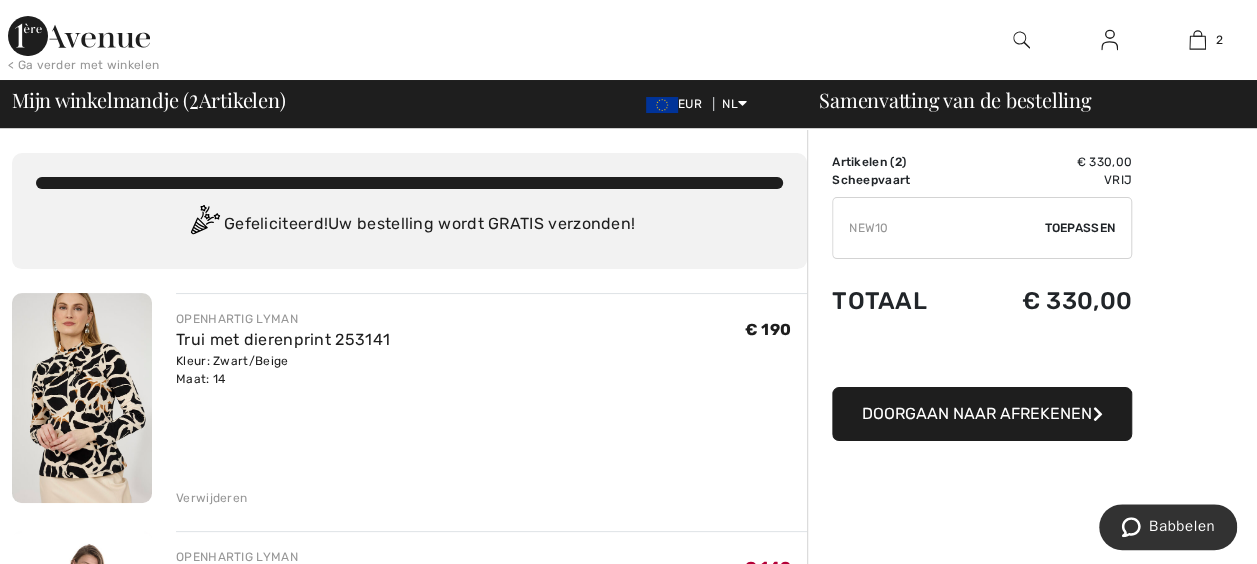 type on "NEW10" 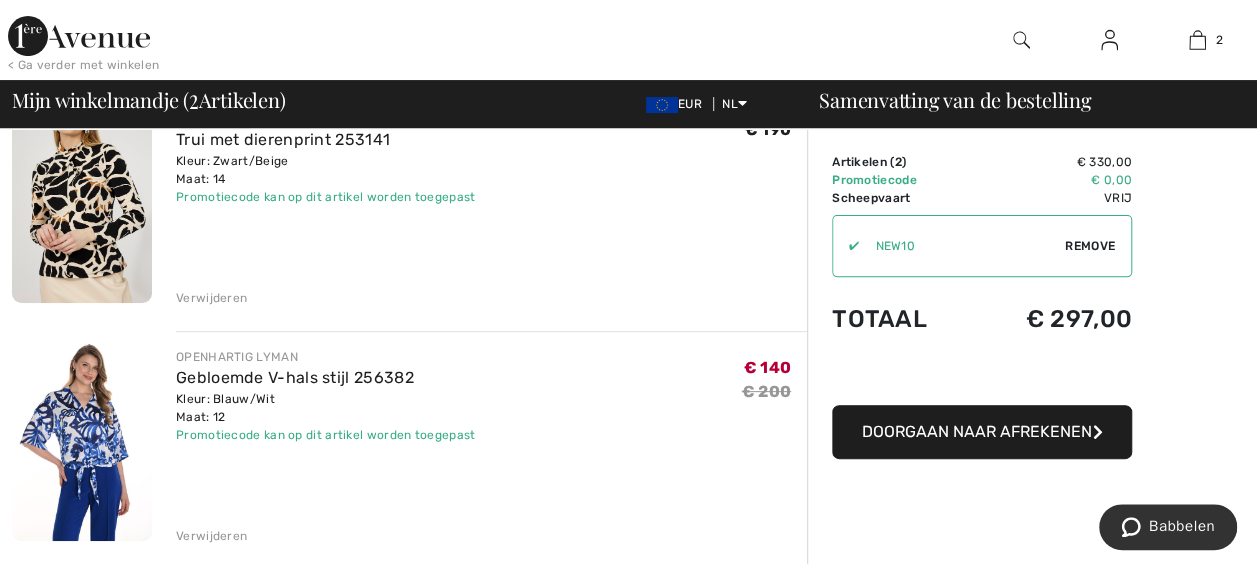 scroll, scrollTop: 100, scrollLeft: 0, axis: vertical 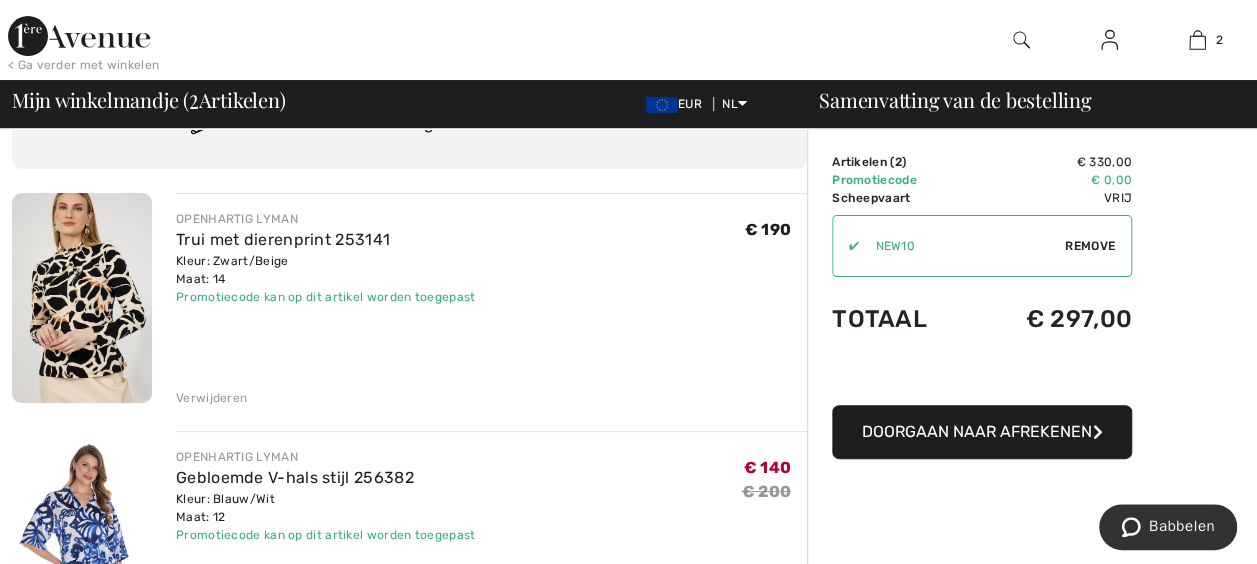 click on "Doorgaan naar afrekenen" at bounding box center (977, 431) 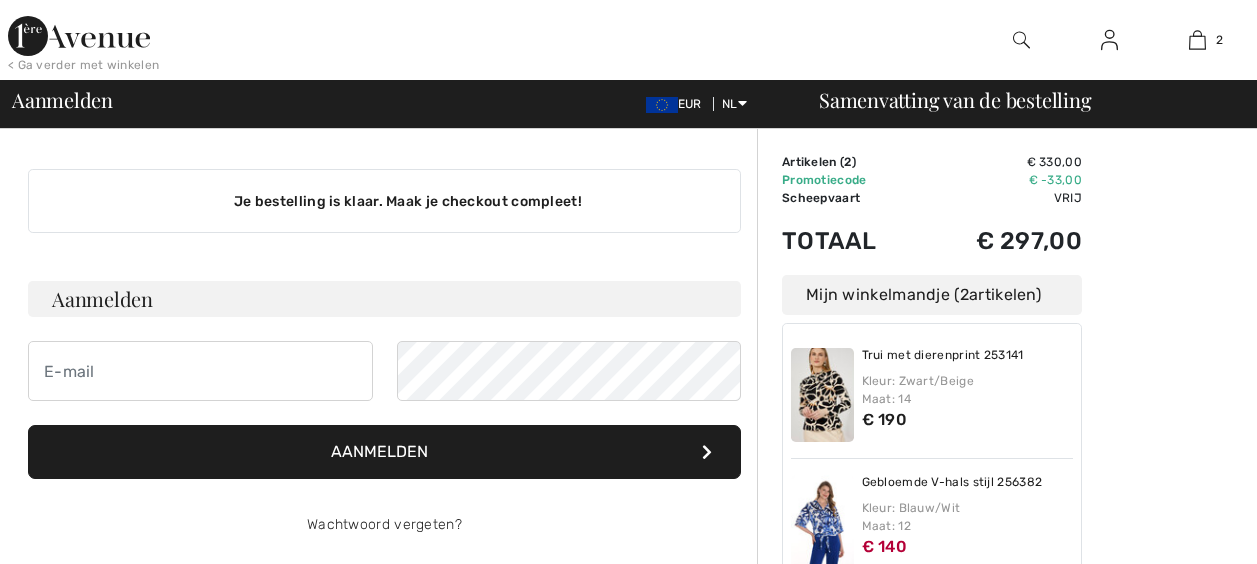 scroll, scrollTop: 0, scrollLeft: 0, axis: both 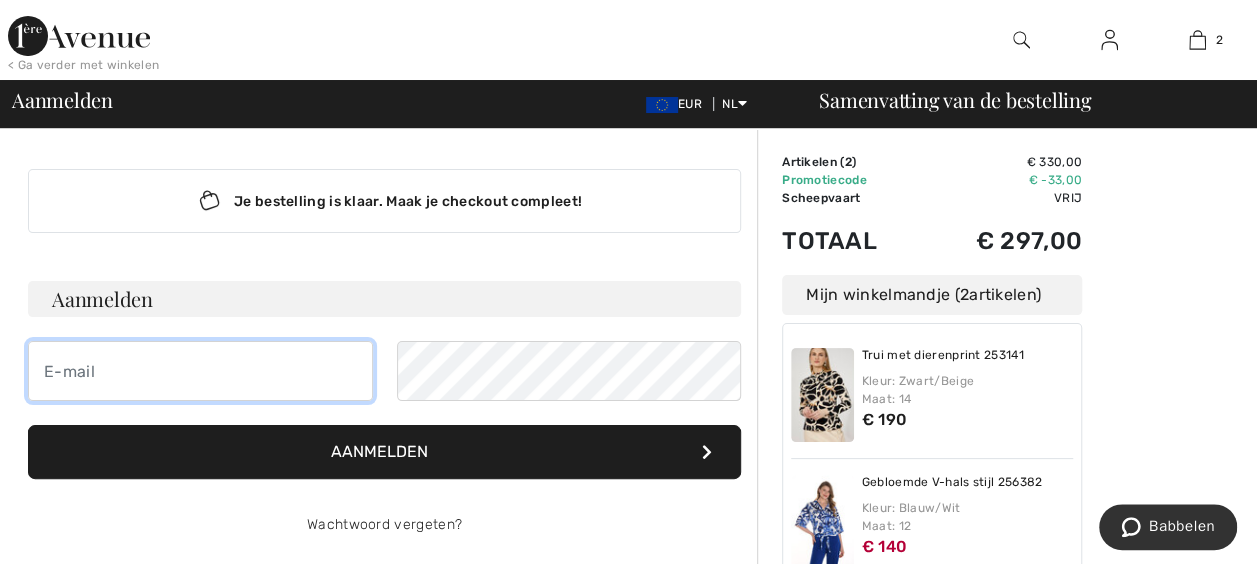 click at bounding box center (200, 371) 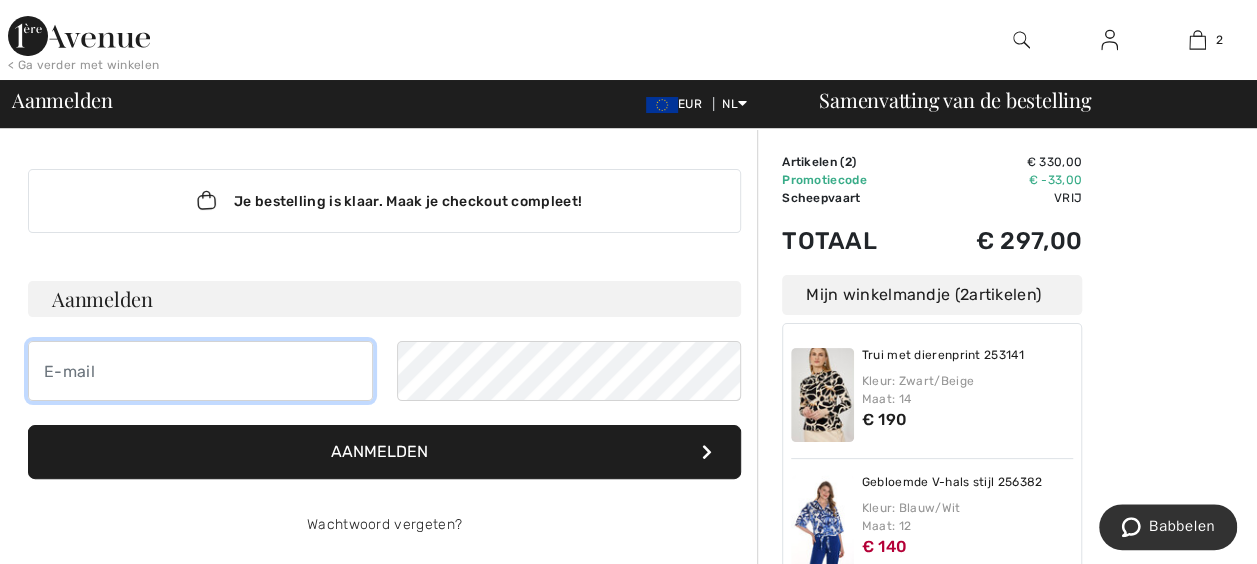 type on "thereseopstal@skynet.be" 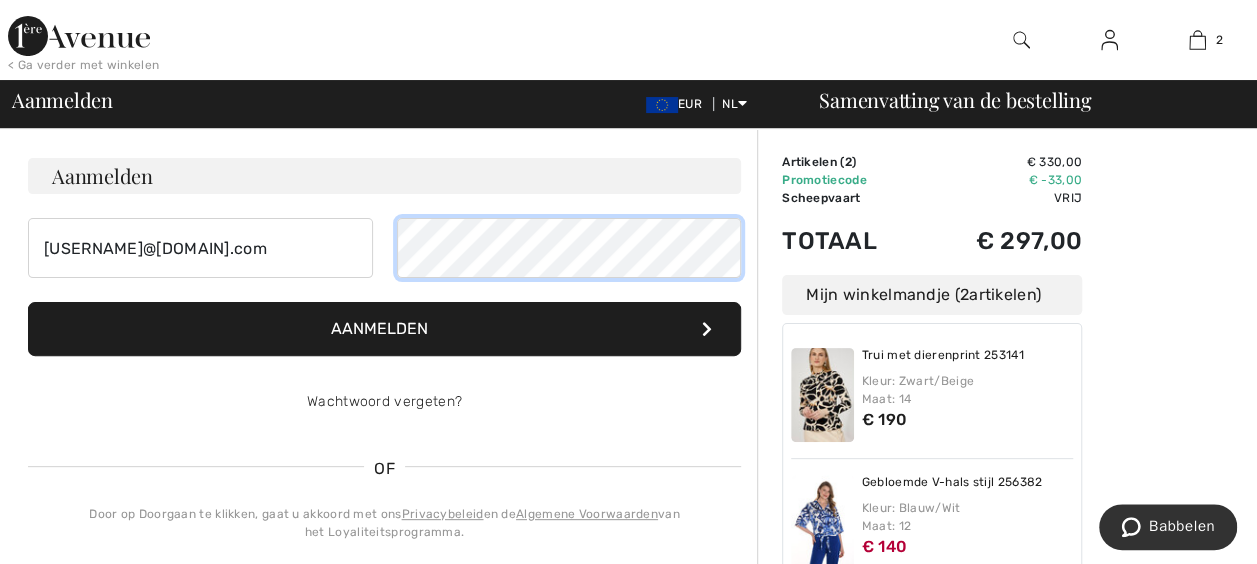 scroll, scrollTop: 100, scrollLeft: 0, axis: vertical 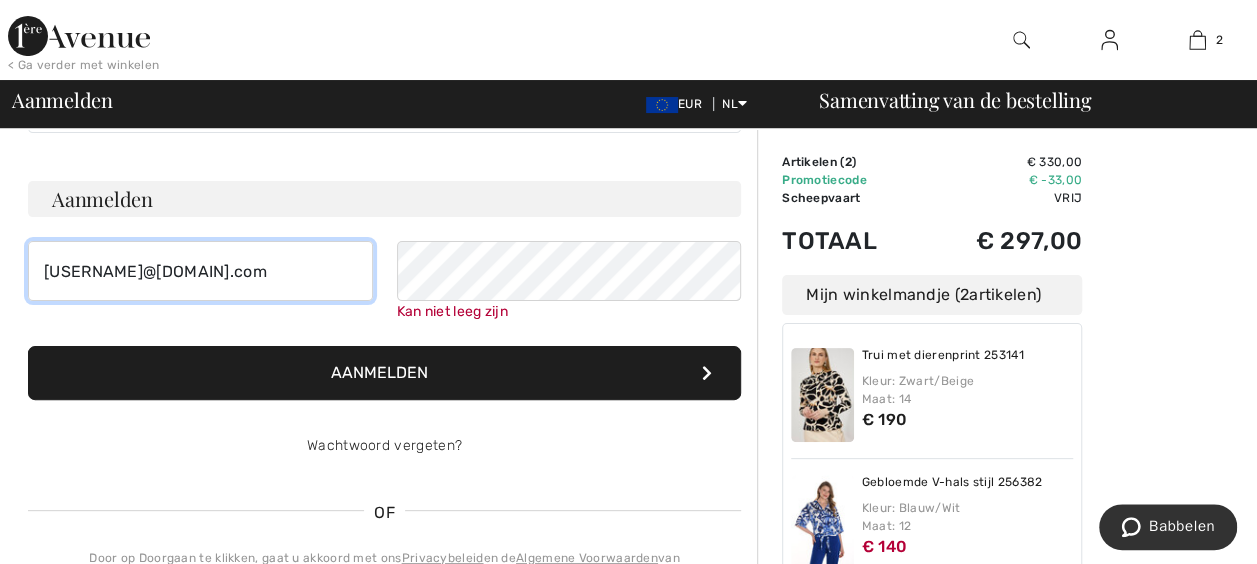 drag, startPoint x: 244, startPoint y: 264, endPoint x: 31, endPoint y: 268, distance: 213.03755 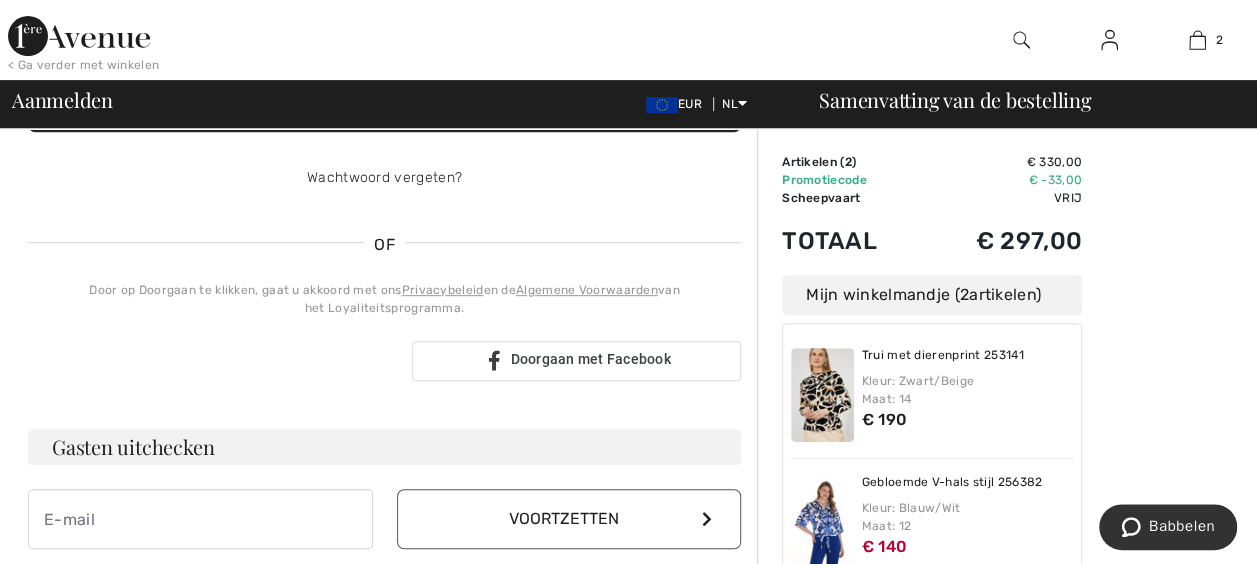 scroll, scrollTop: 400, scrollLeft: 0, axis: vertical 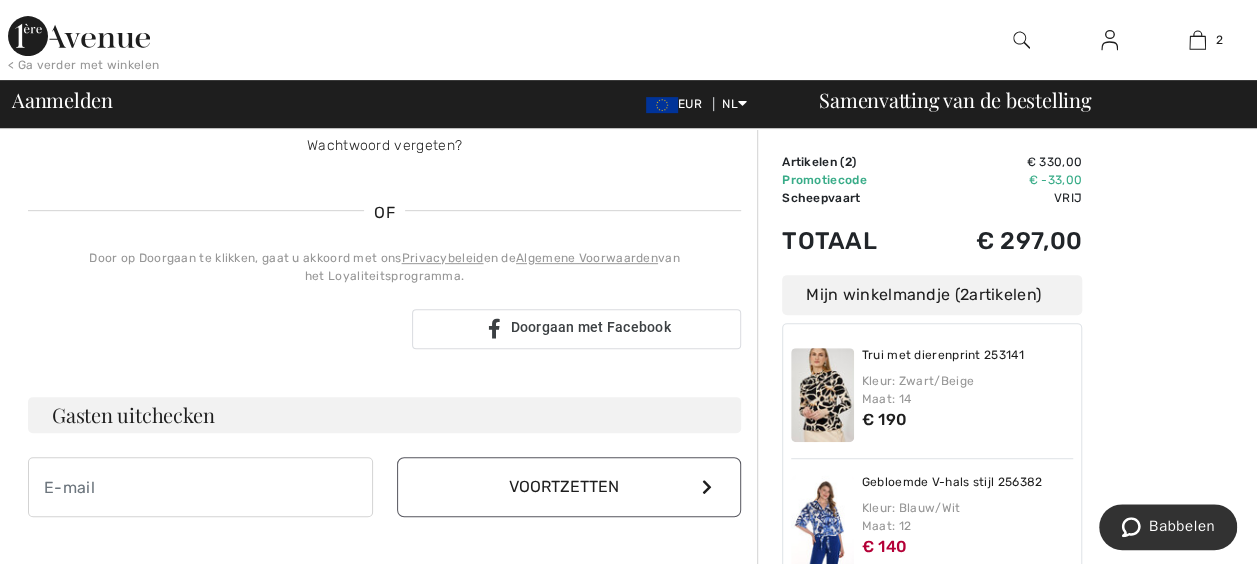 type 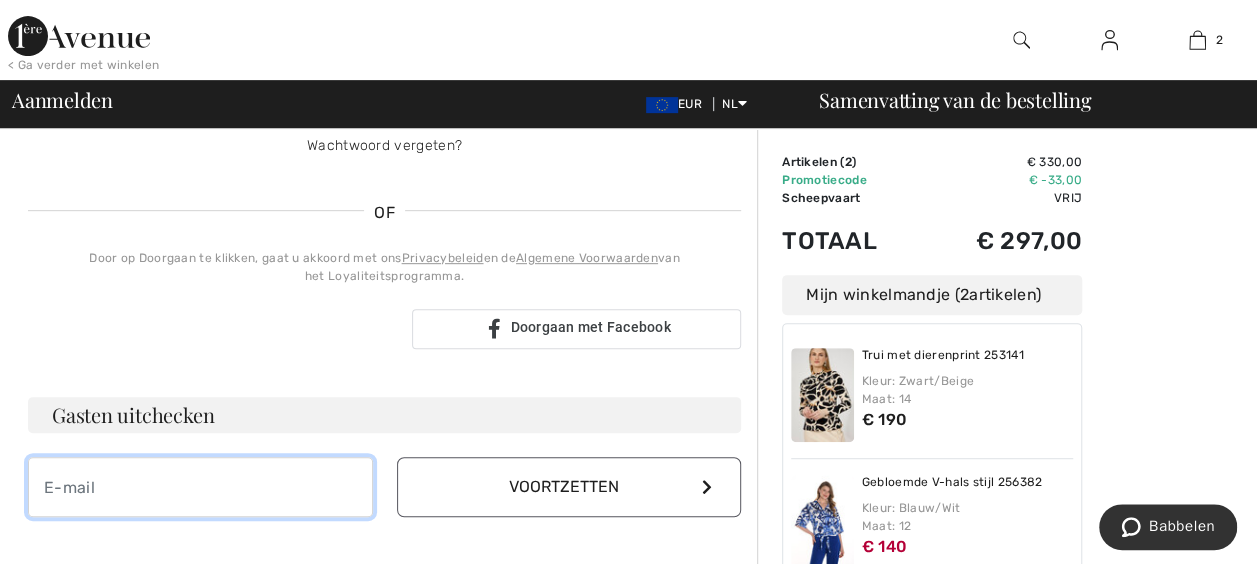 click at bounding box center (200, 487) 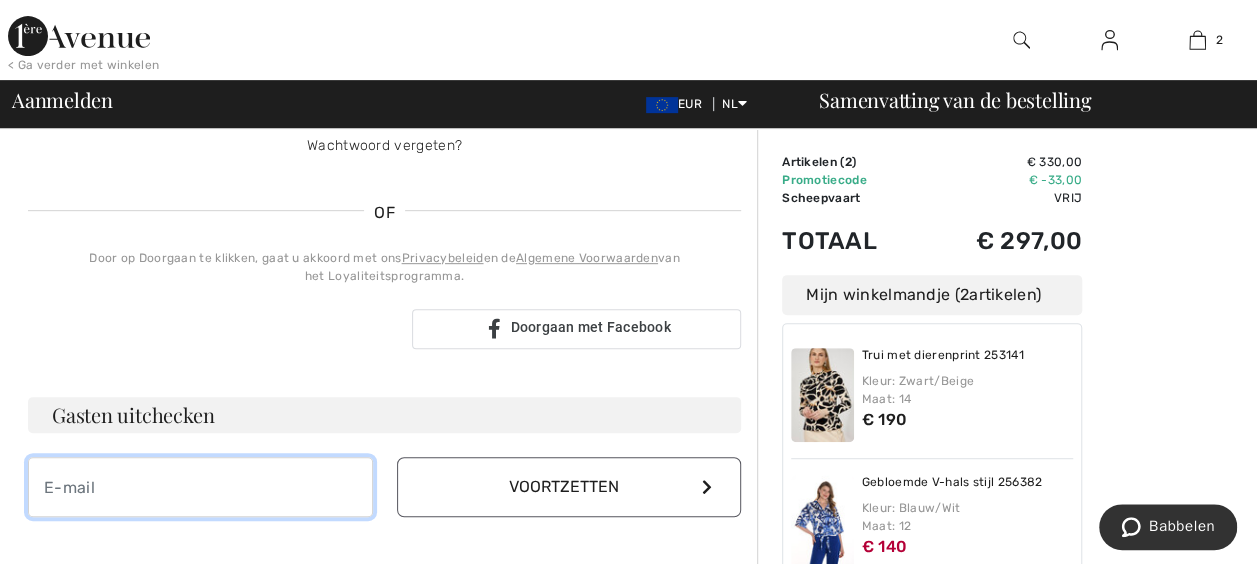 type on "thereseopstal@skynet.be" 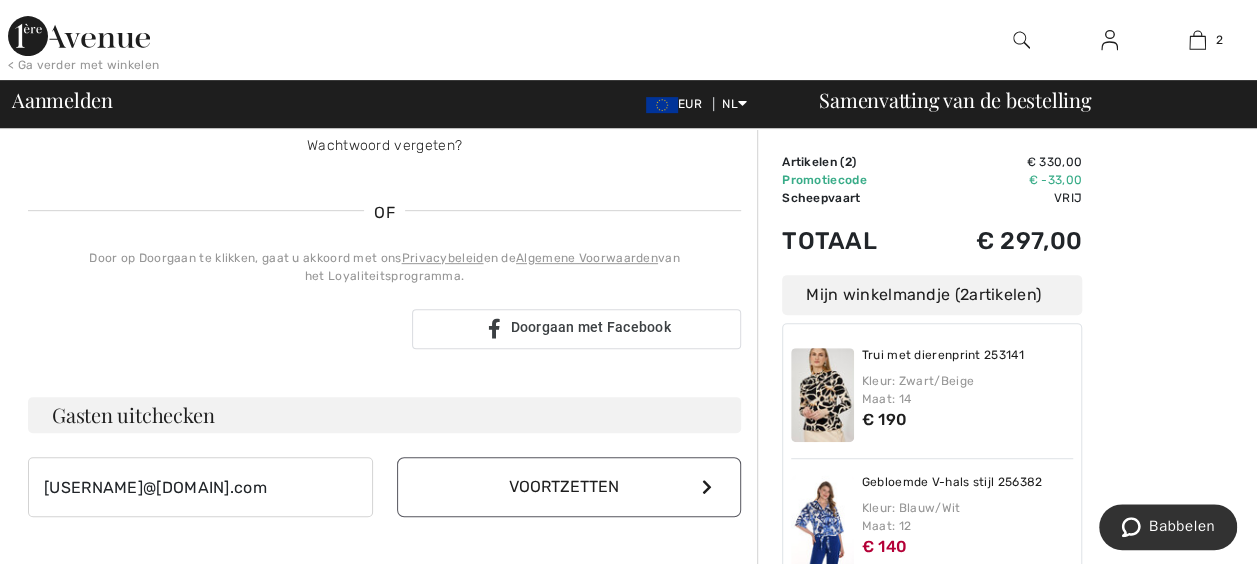 click on "Voortzetten" at bounding box center (564, 486) 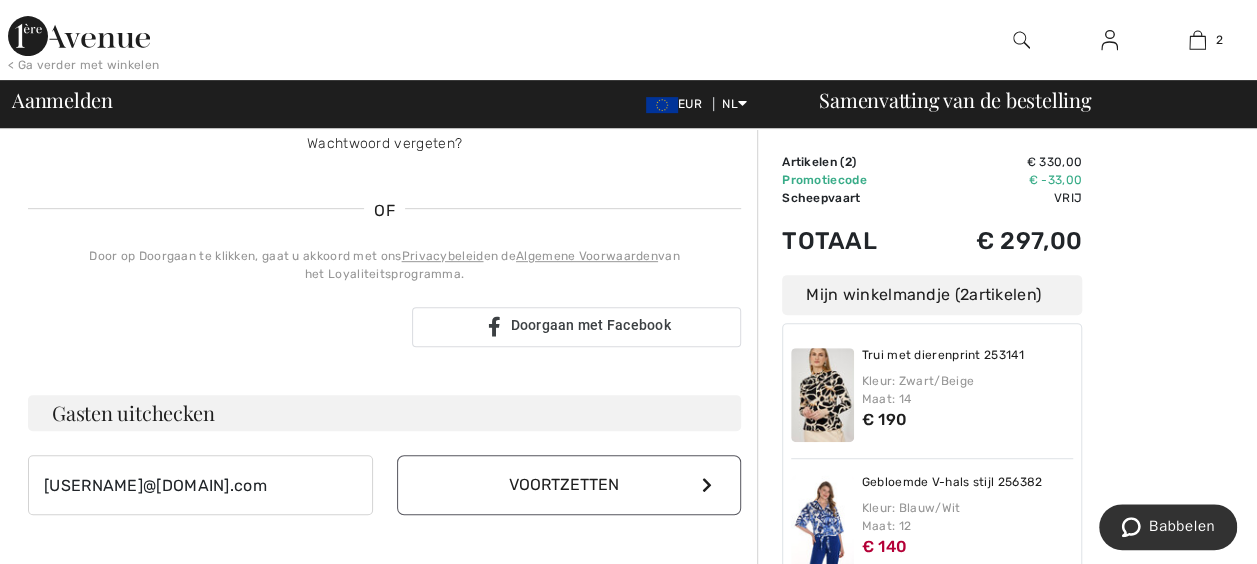 scroll, scrollTop: 378, scrollLeft: 0, axis: vertical 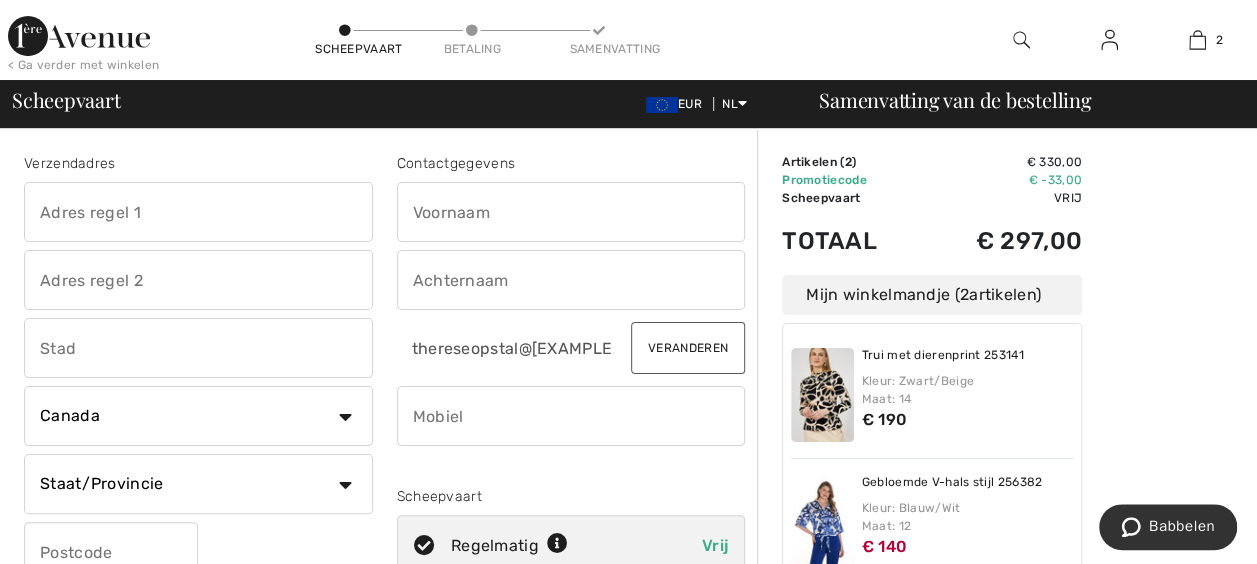 click at bounding box center (571, 212) 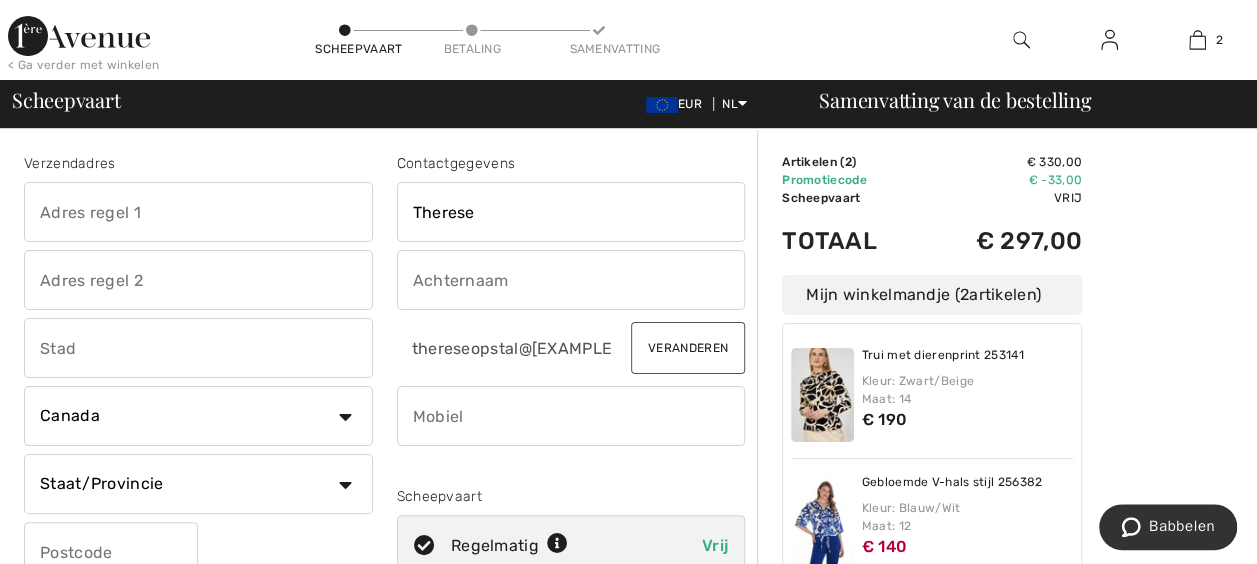 type on "Markt, 85" 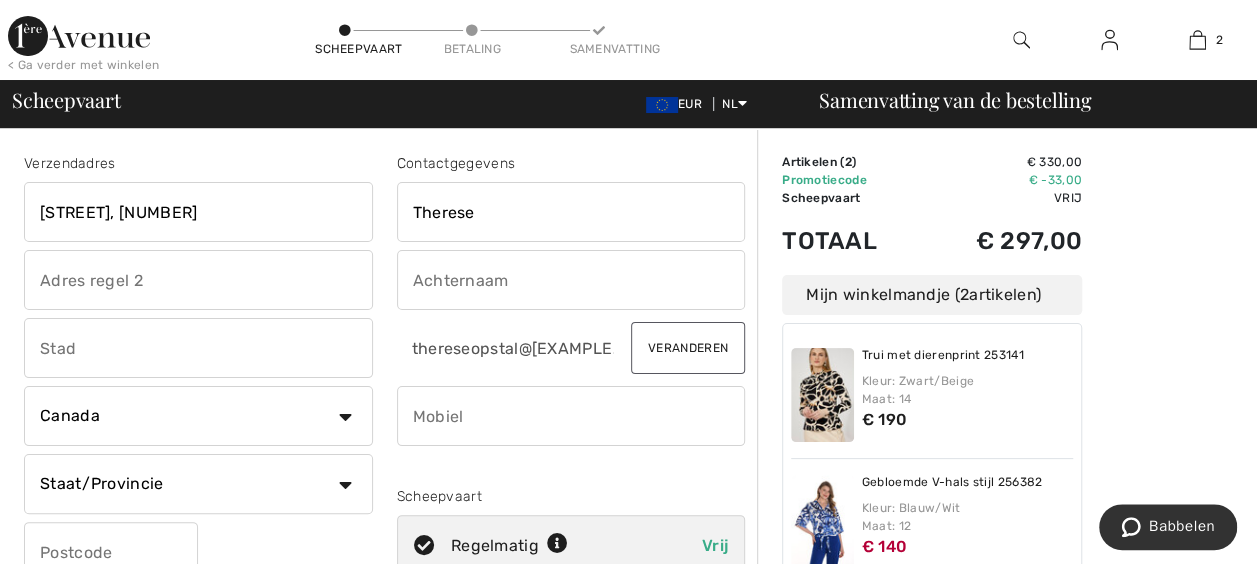 type on "bus 5" 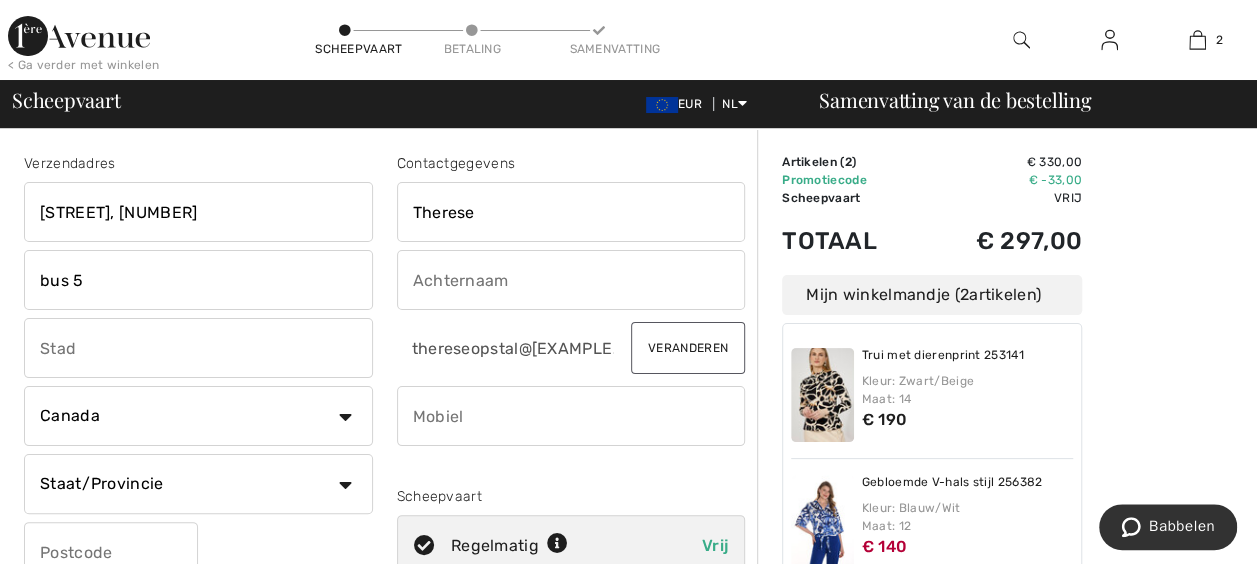type on "wemmel" 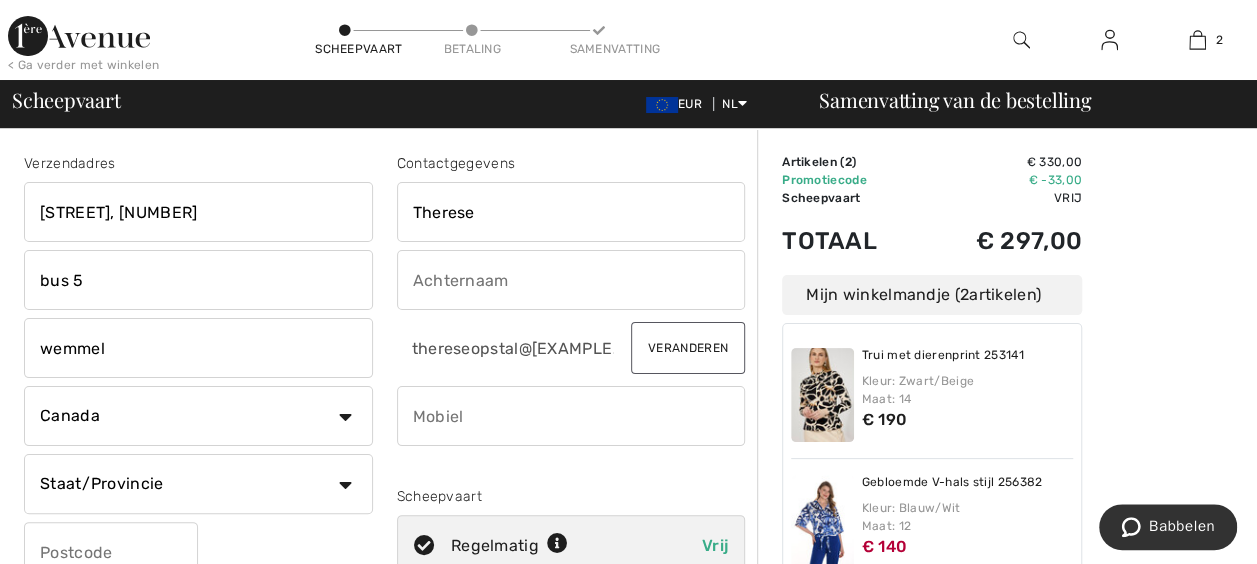 select on "BE" 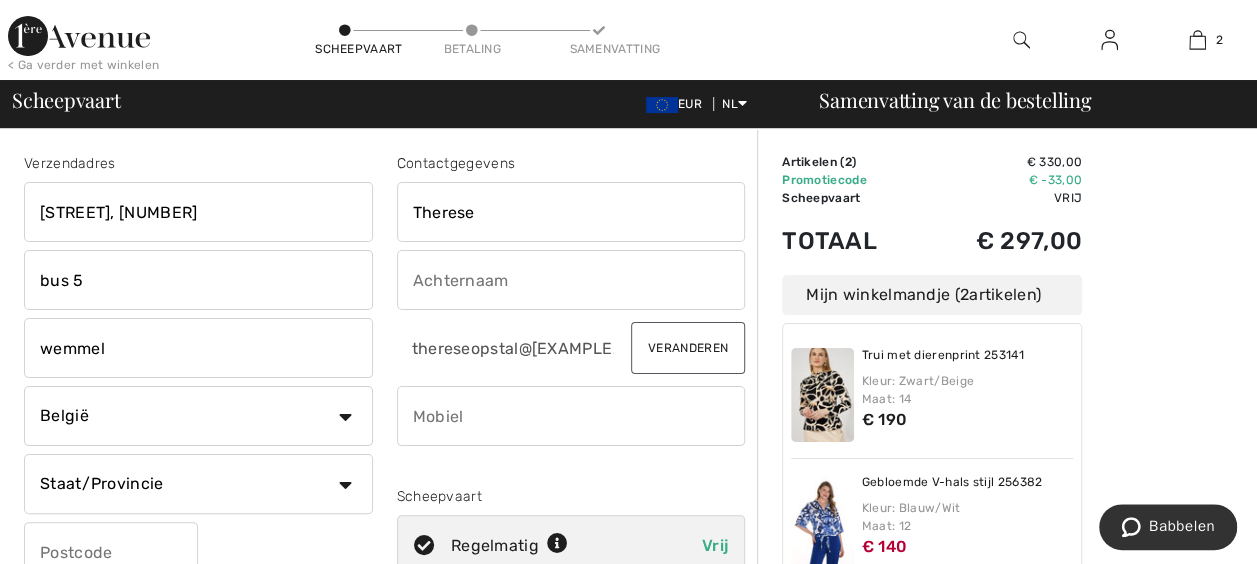 type on "1780" 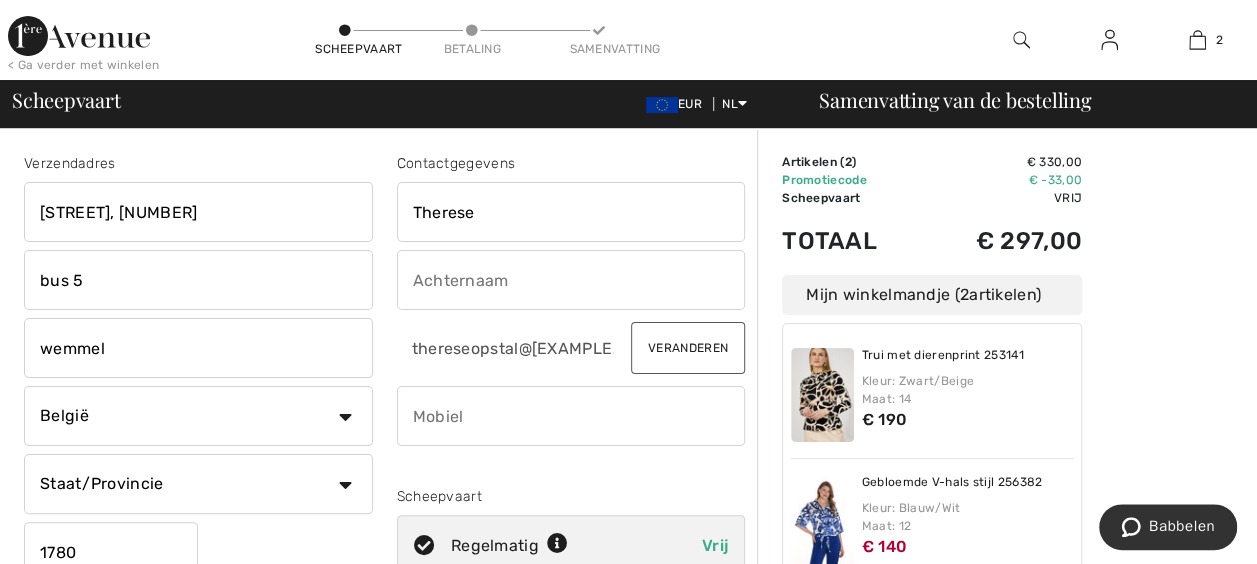 type on "Opstal" 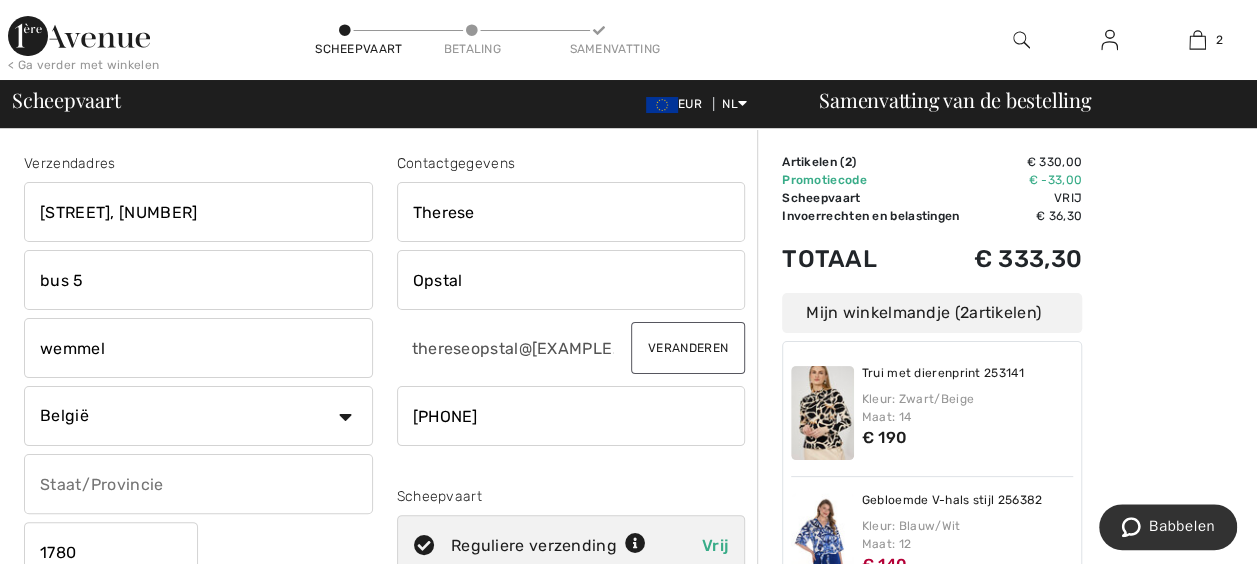 click at bounding box center (571, 416) 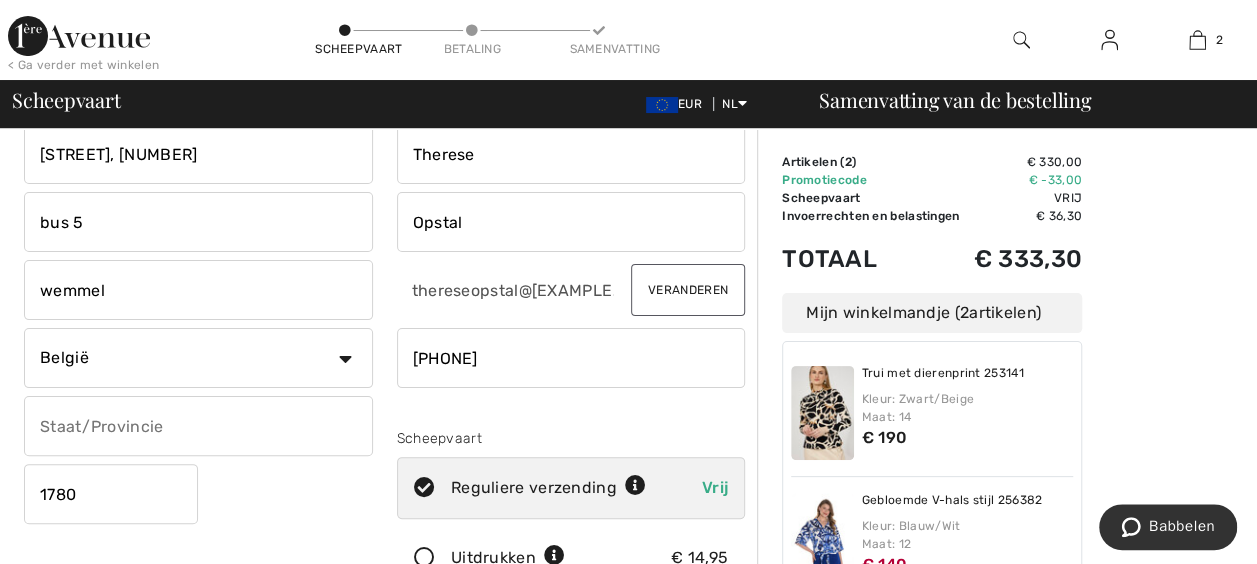 scroll, scrollTop: 100, scrollLeft: 0, axis: vertical 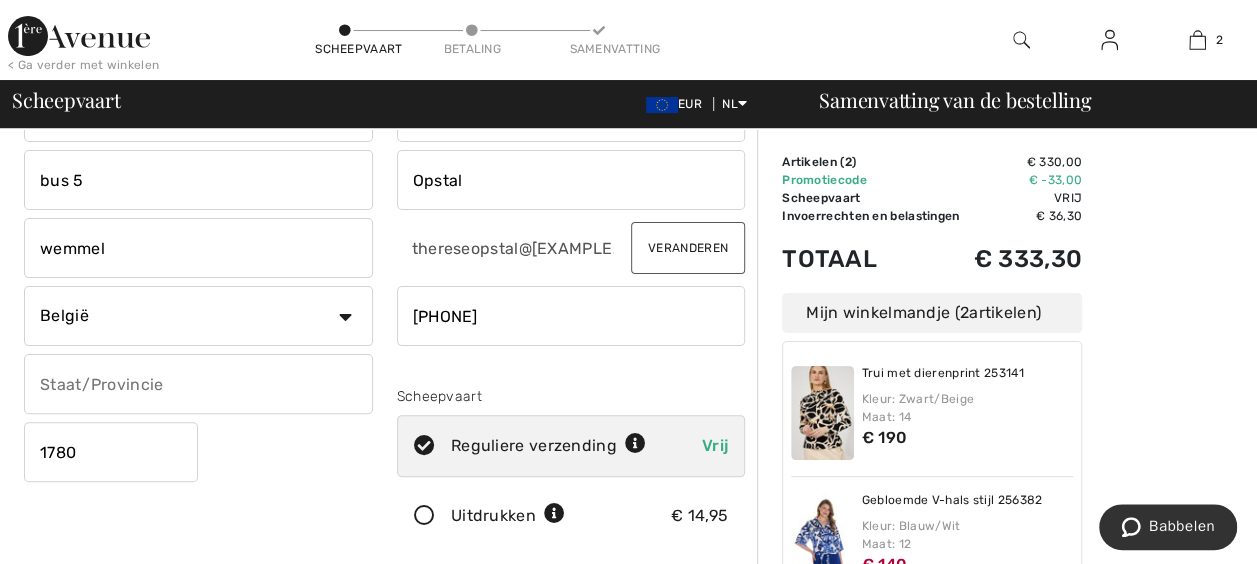 click at bounding box center (635, 444) 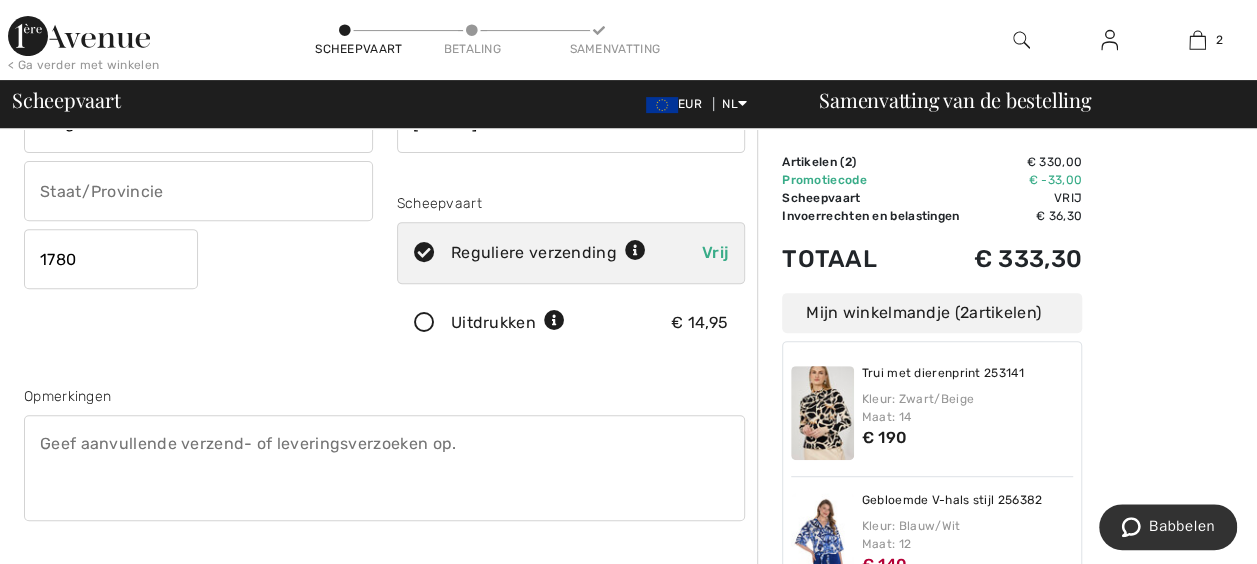 scroll, scrollTop: 300, scrollLeft: 0, axis: vertical 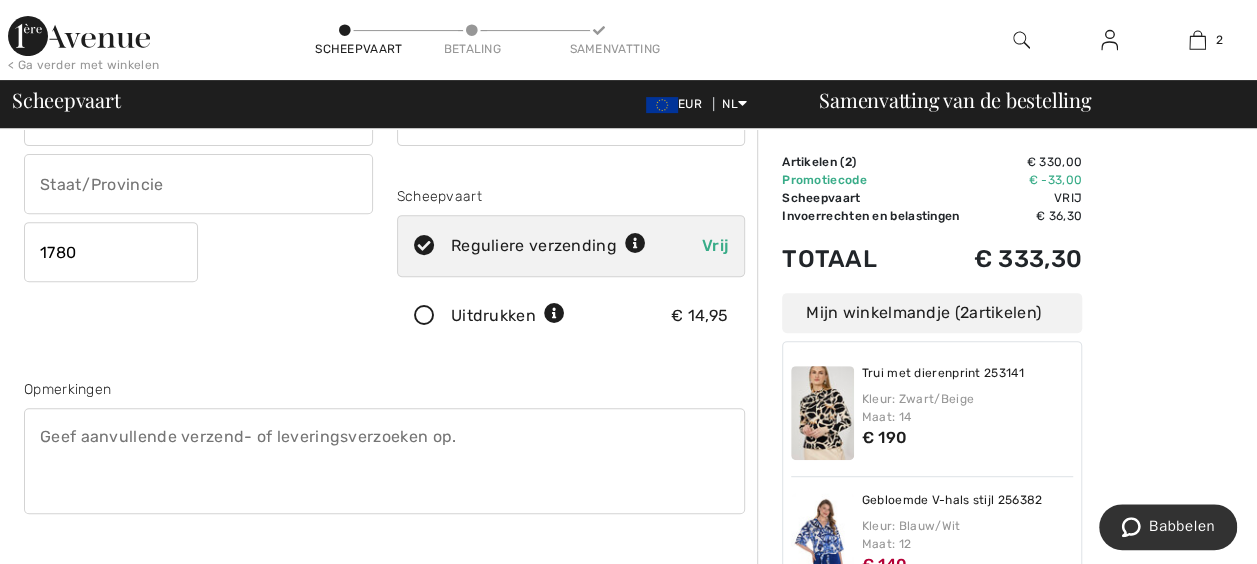 click at bounding box center (554, 314) 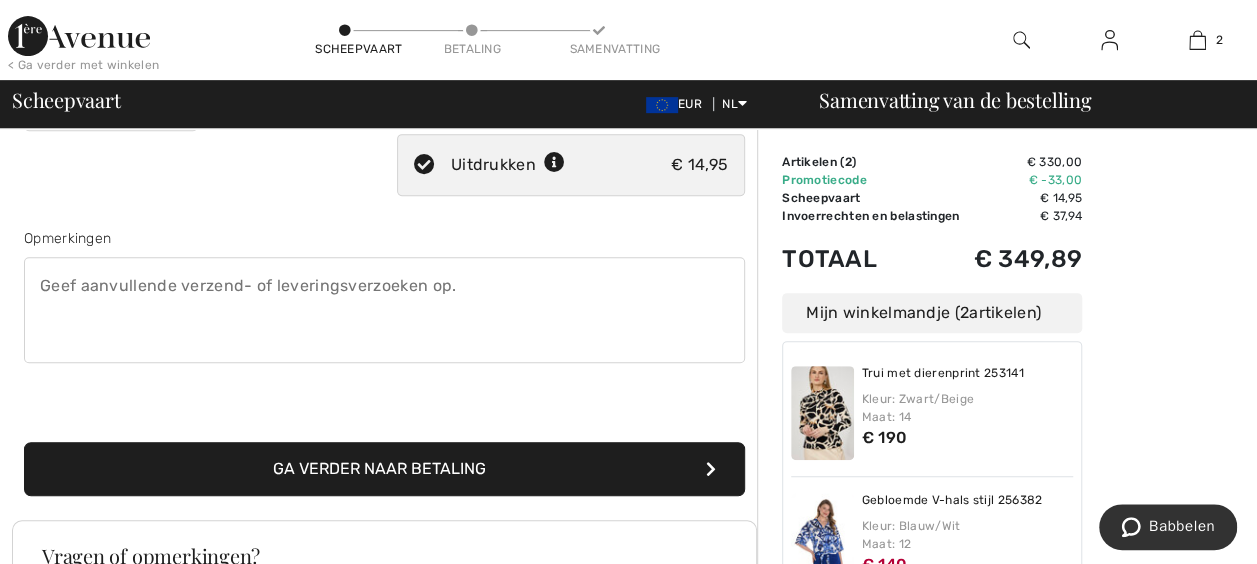 scroll, scrollTop: 500, scrollLeft: 0, axis: vertical 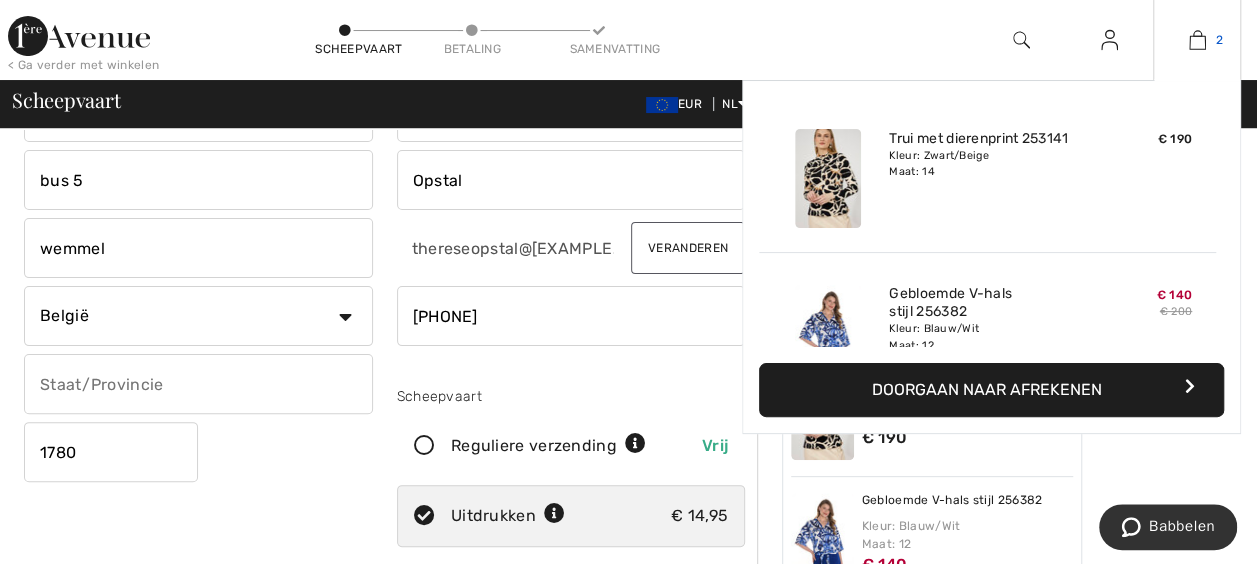 click at bounding box center [1197, 40] 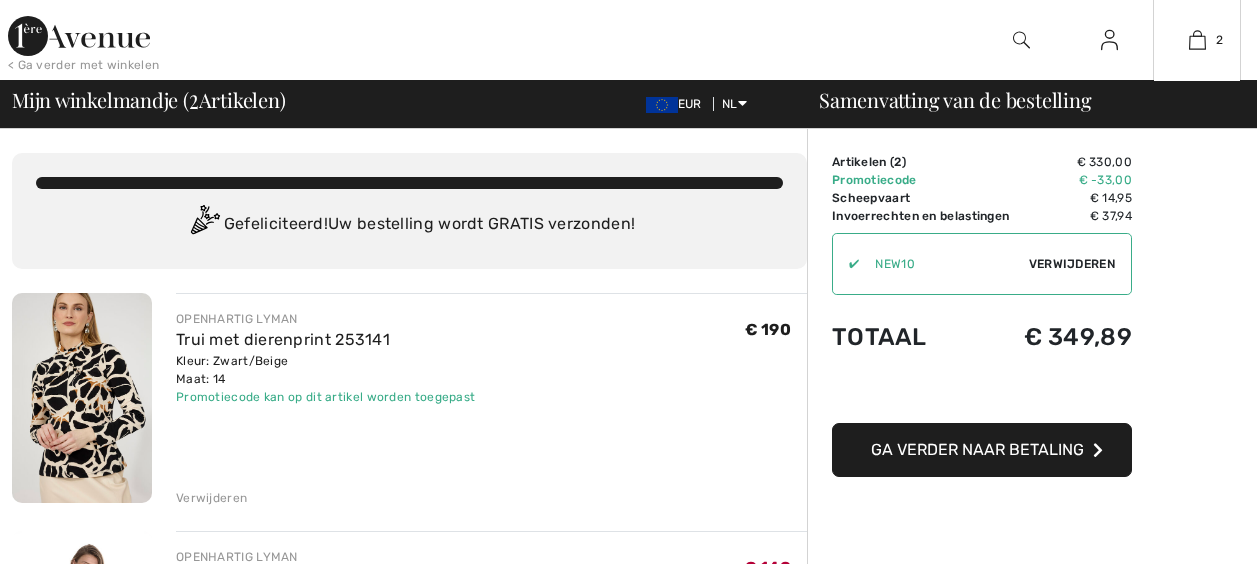 scroll, scrollTop: 0, scrollLeft: 0, axis: both 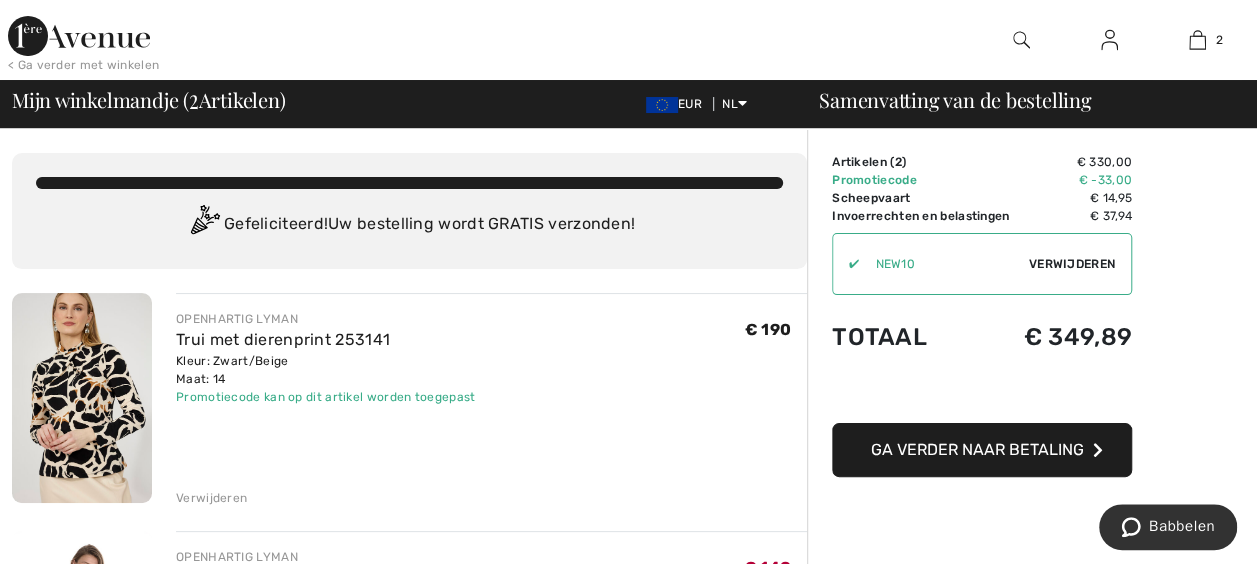 click on "Verwijderen" at bounding box center [211, 498] 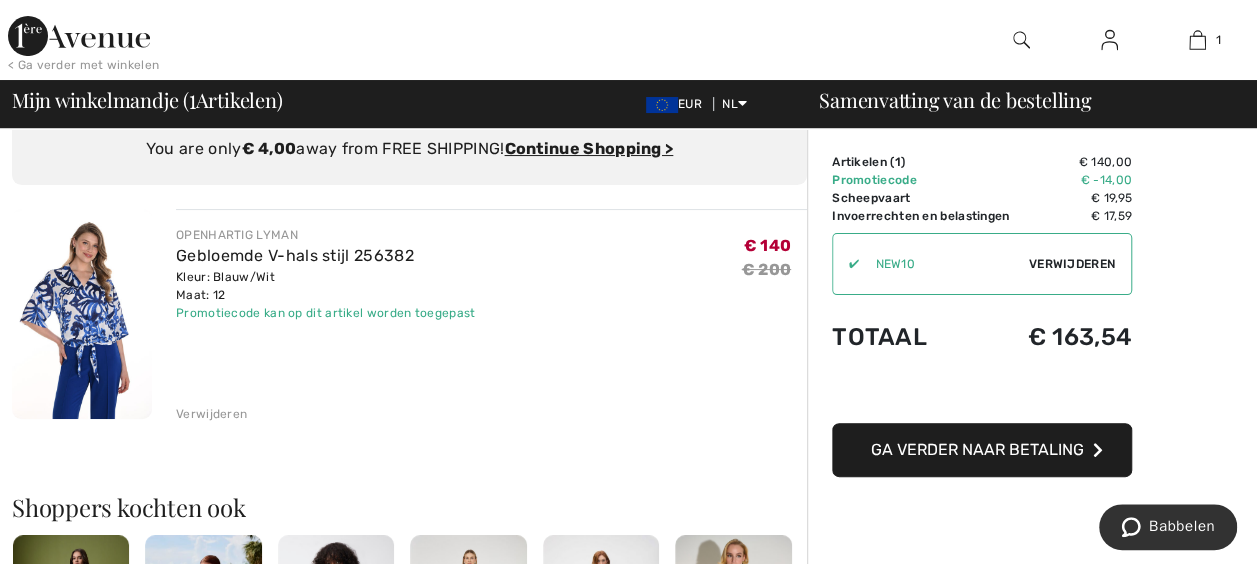 scroll, scrollTop: 100, scrollLeft: 0, axis: vertical 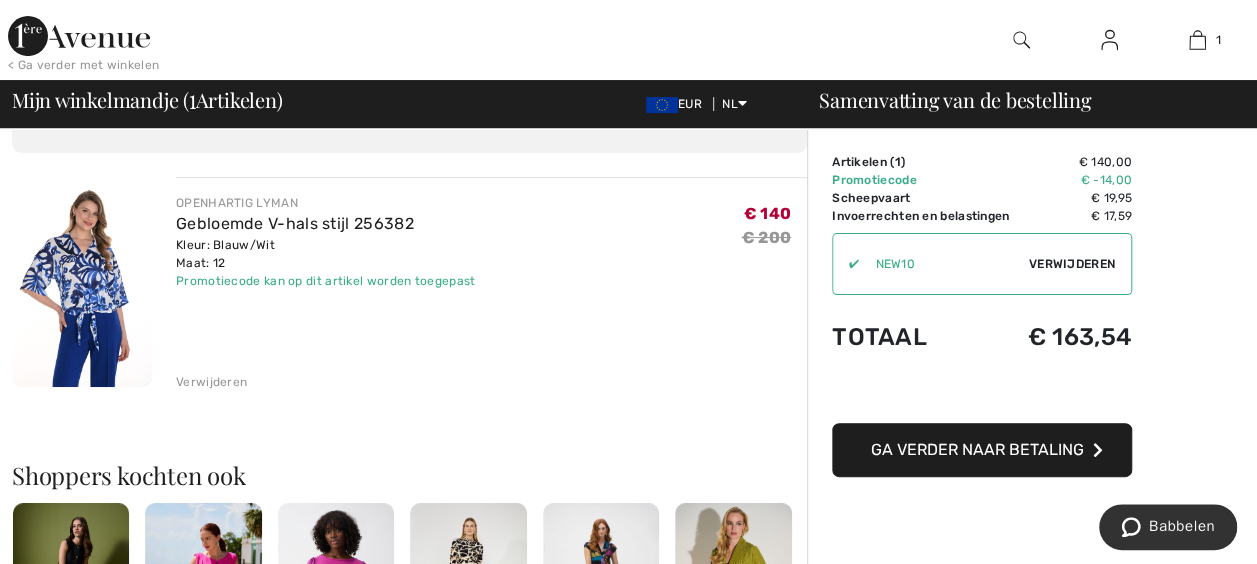 click on "Verwijderen" at bounding box center [211, 382] 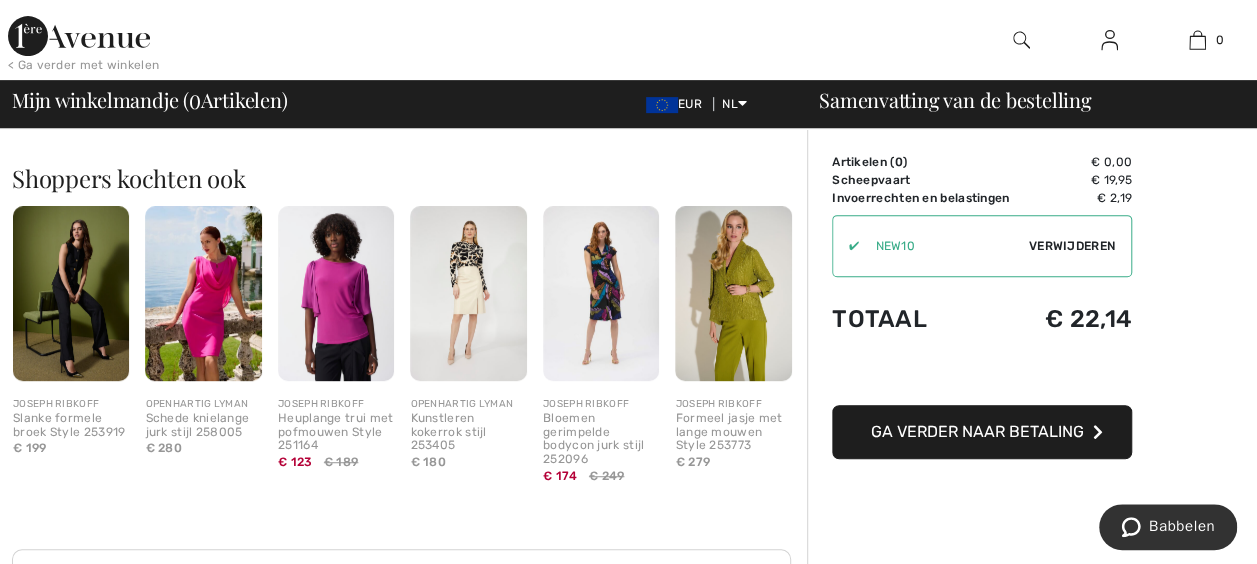 scroll, scrollTop: 400, scrollLeft: 0, axis: vertical 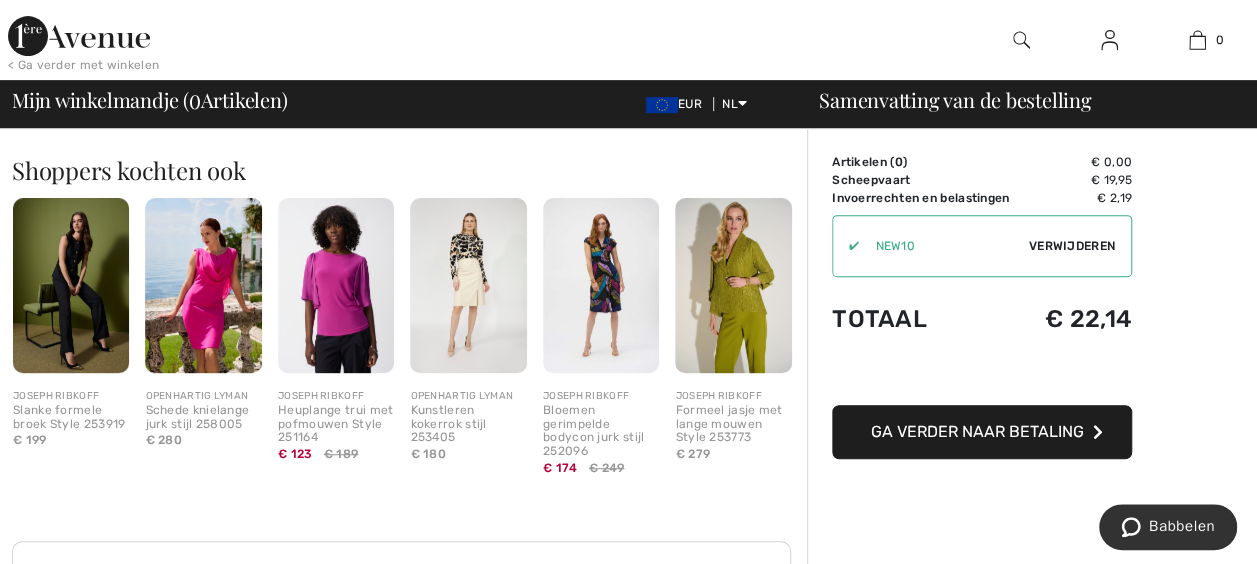 click on "Verwijderen" at bounding box center [1072, 246] 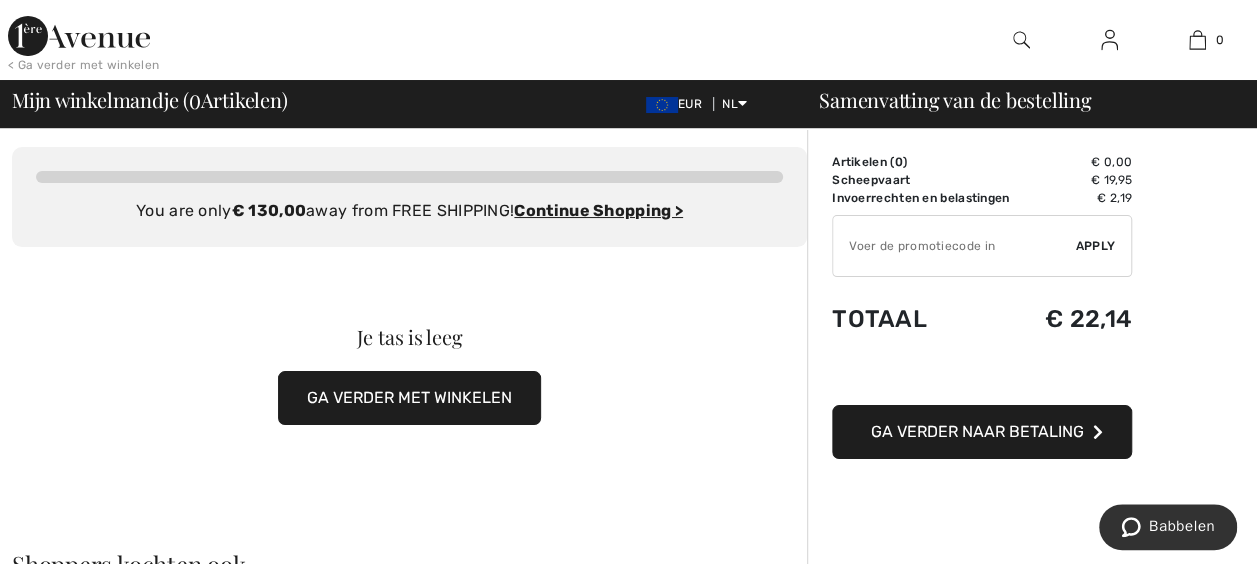 scroll, scrollTop: 0, scrollLeft: 0, axis: both 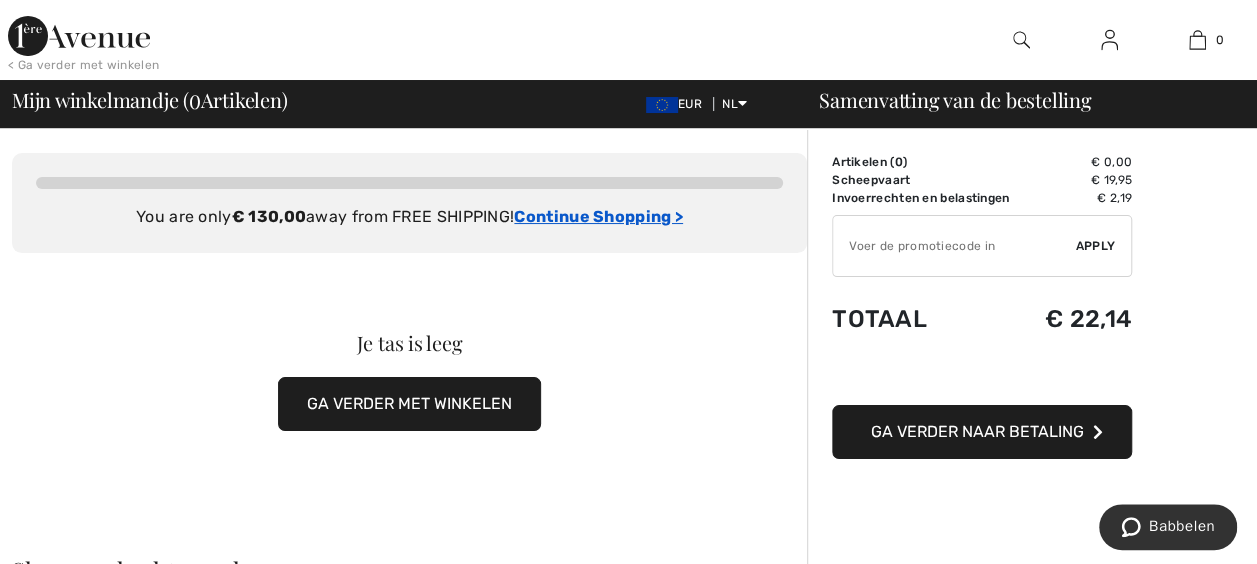 click on "Continue Shopping >" at bounding box center (598, 216) 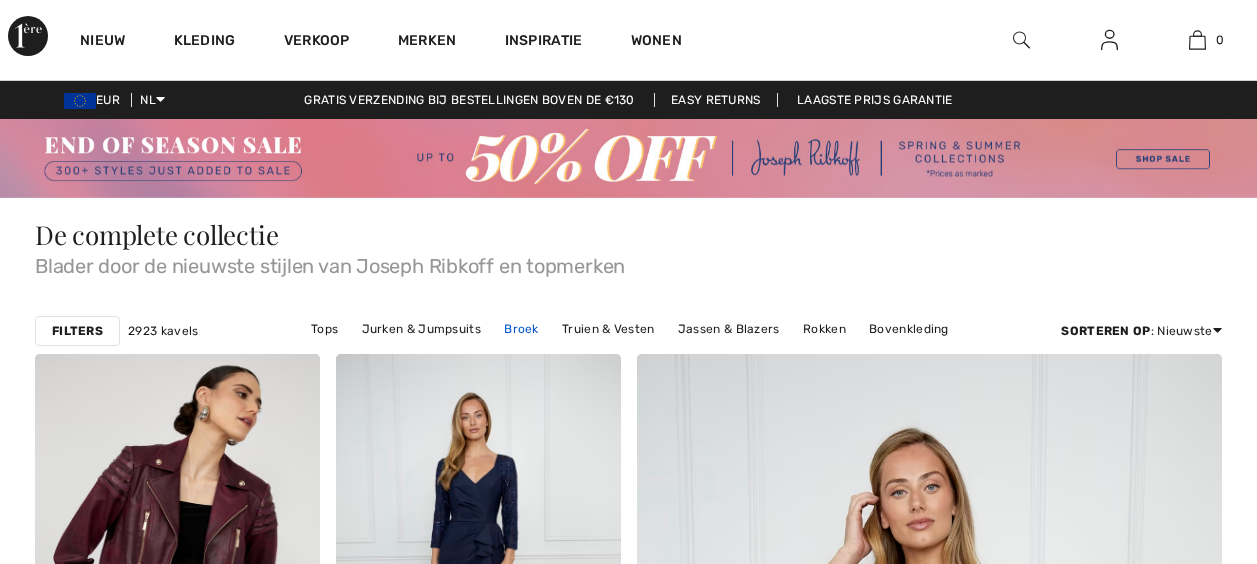 scroll, scrollTop: 0, scrollLeft: 0, axis: both 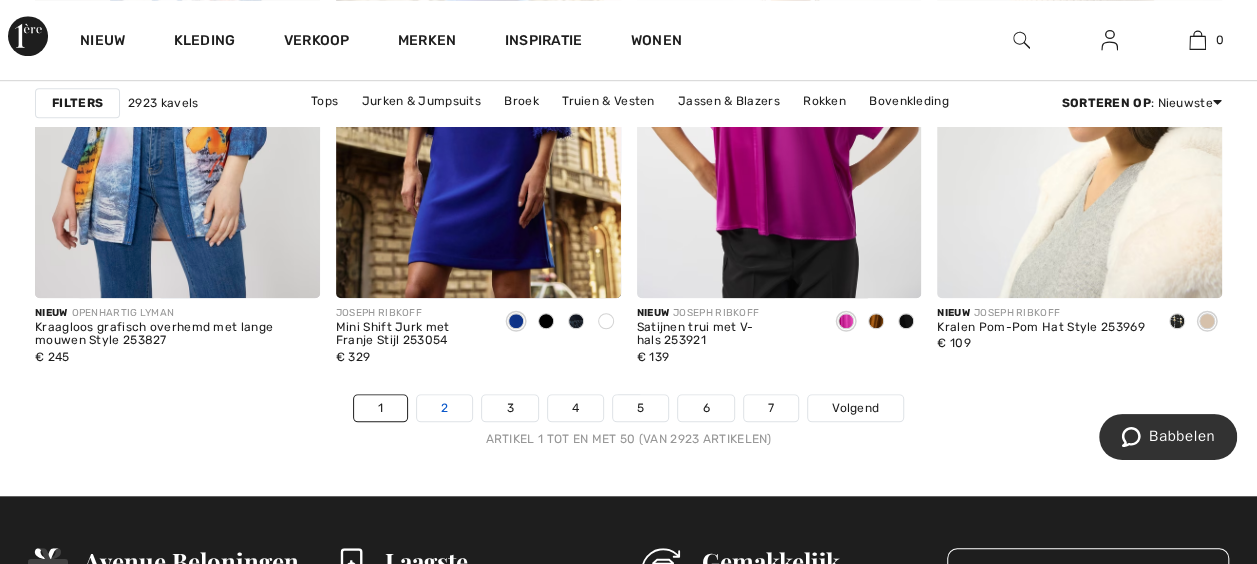 click on "2" at bounding box center [444, 408] 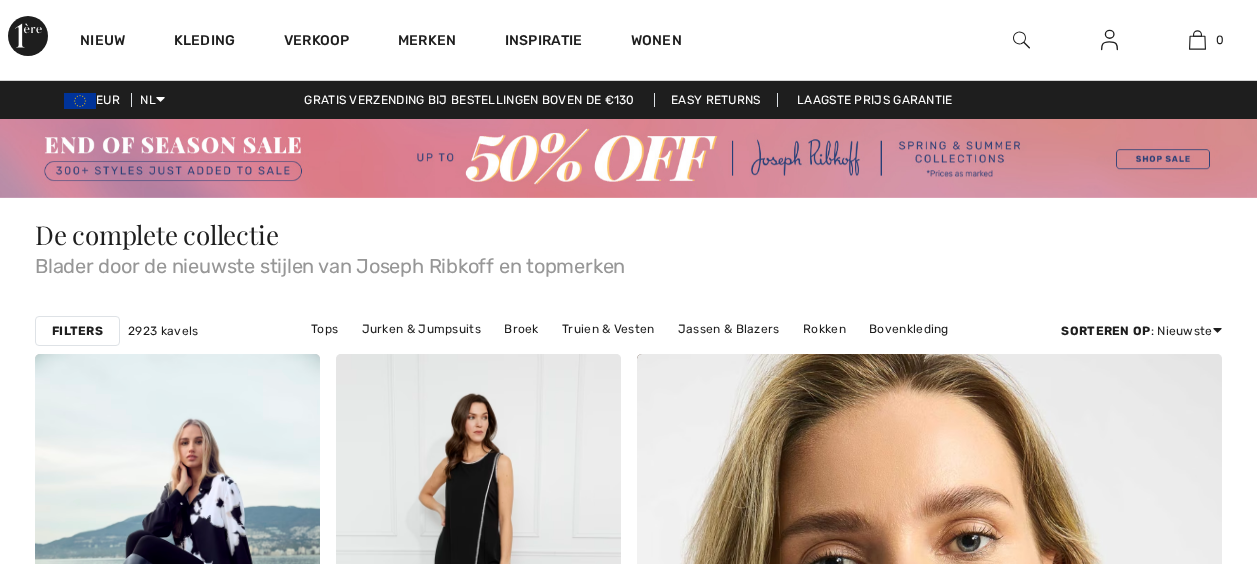 scroll, scrollTop: 0, scrollLeft: 0, axis: both 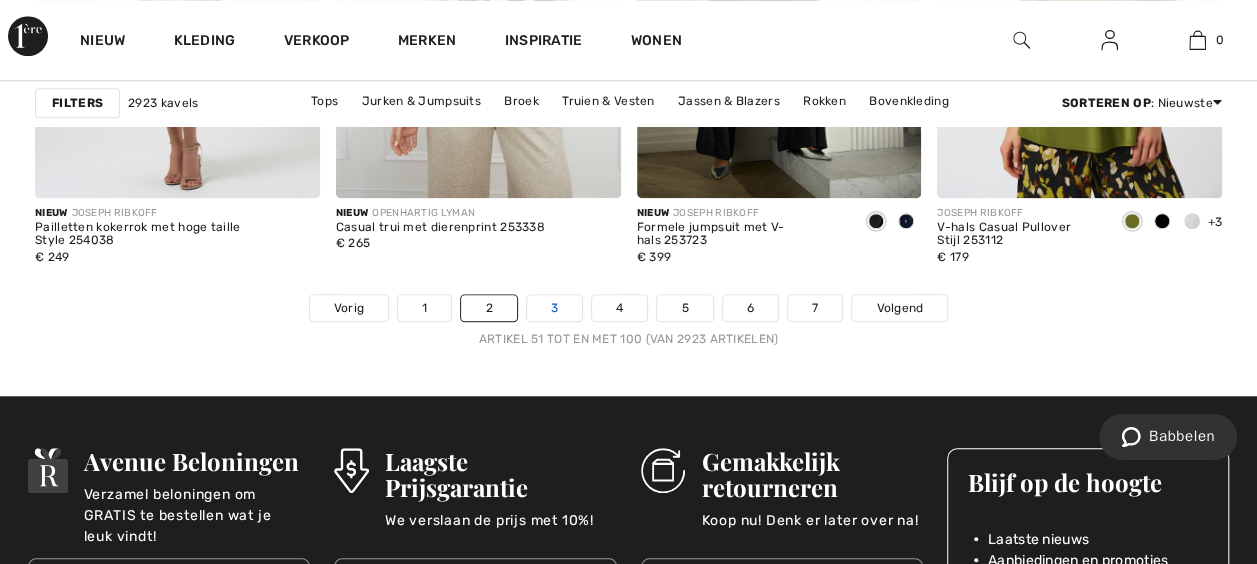 click on "3" at bounding box center [554, 308] 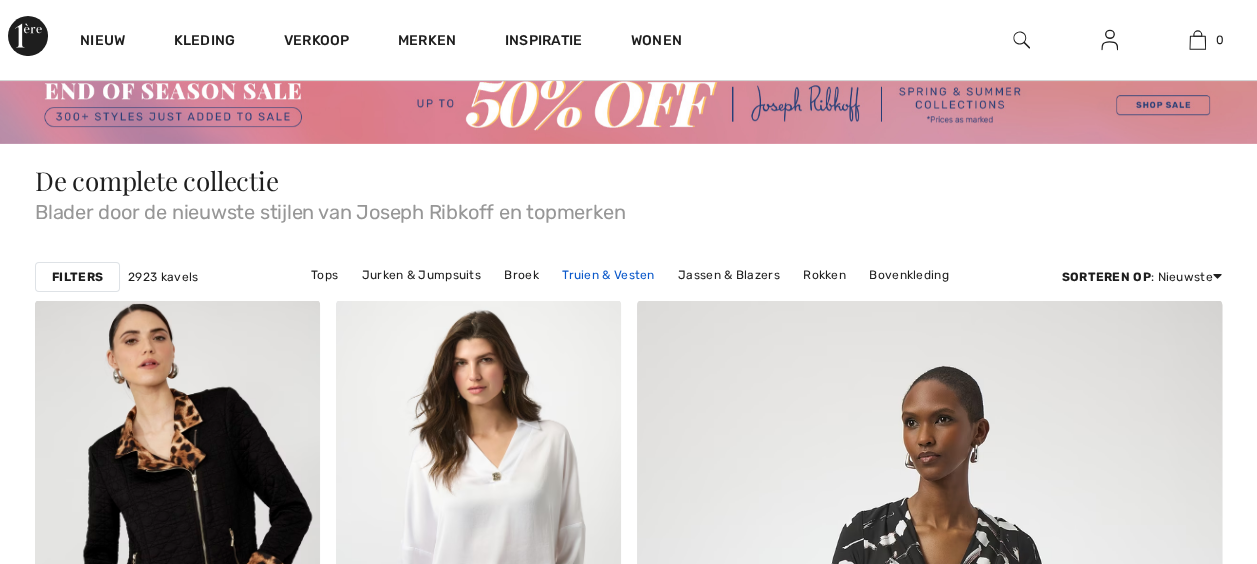 scroll, scrollTop: 188, scrollLeft: 0, axis: vertical 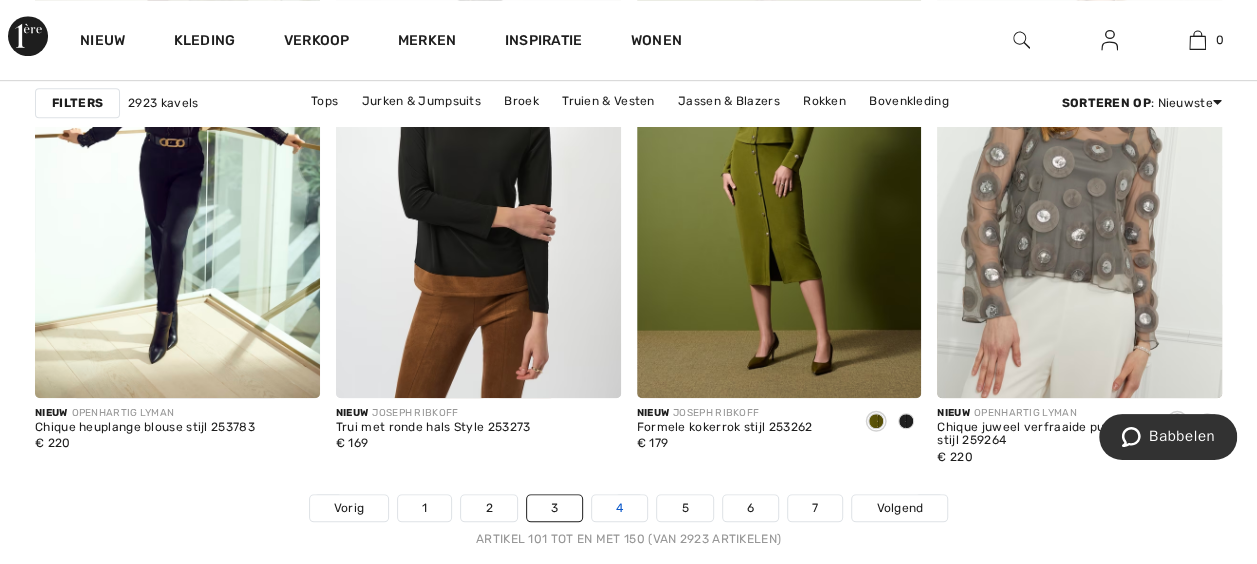 click on "4" at bounding box center (619, 508) 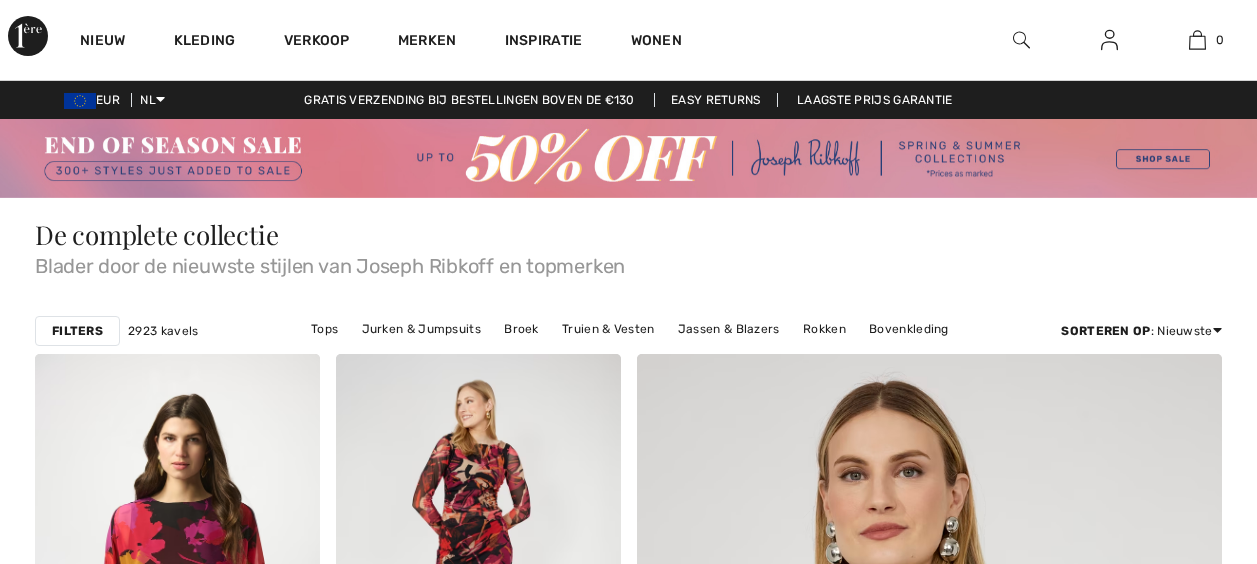 scroll, scrollTop: 165, scrollLeft: 0, axis: vertical 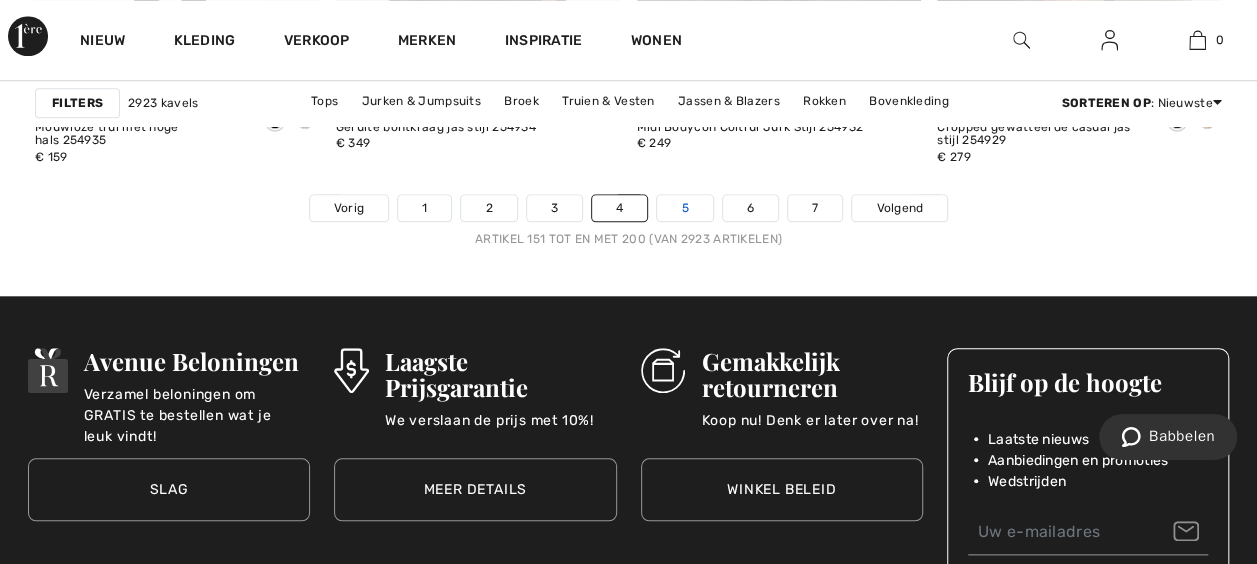 click on "5" at bounding box center (684, 208) 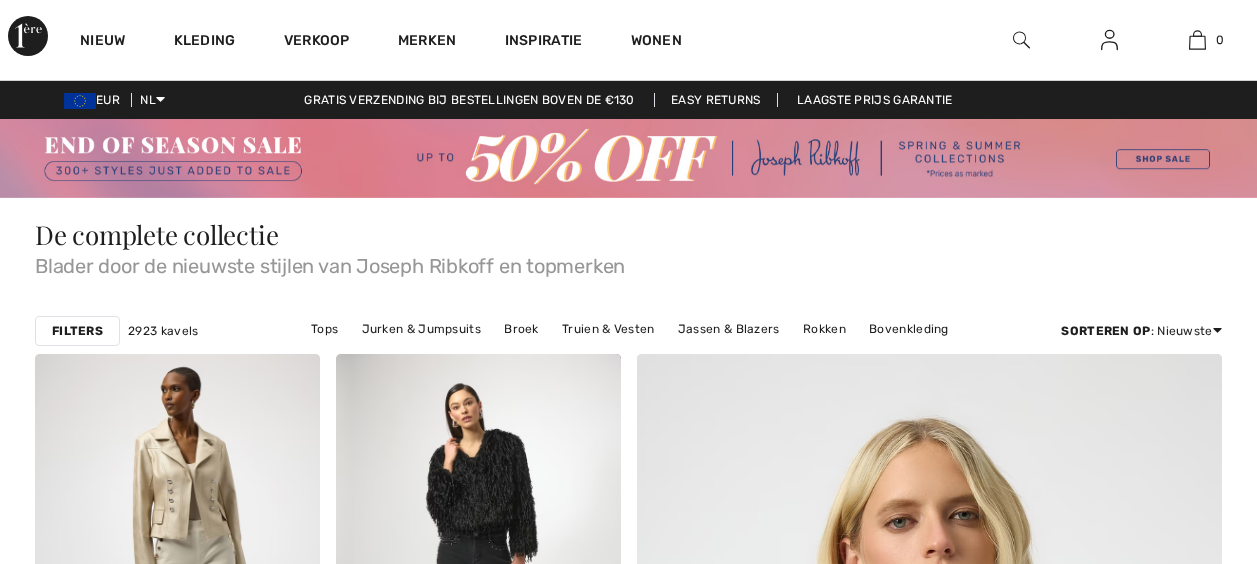 scroll, scrollTop: 0, scrollLeft: 0, axis: both 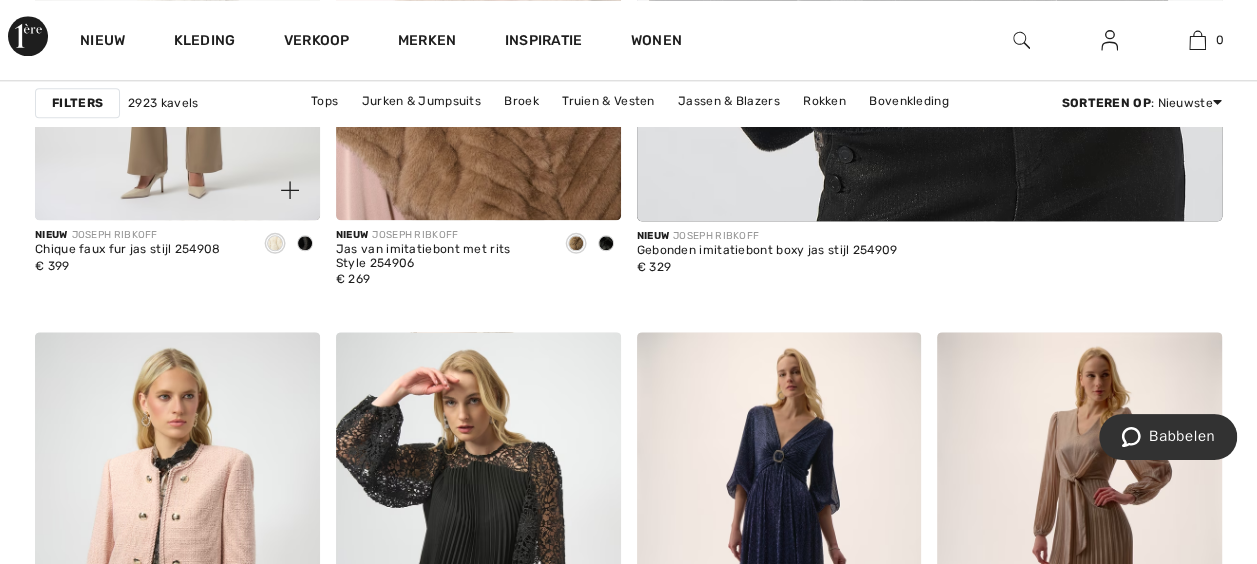 click at bounding box center (305, 243) 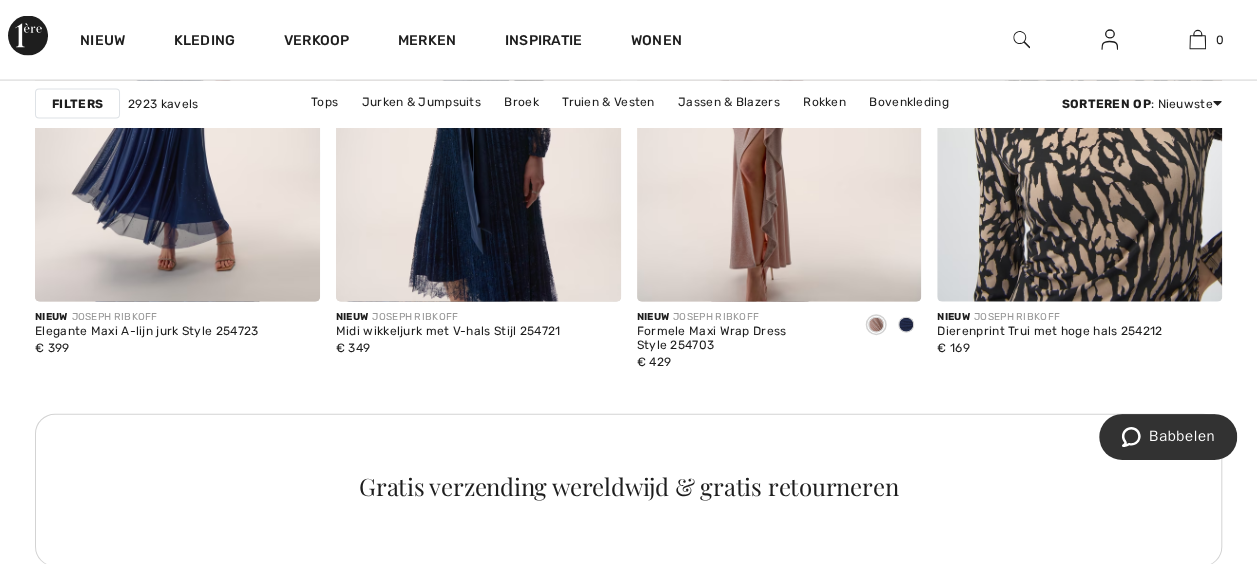 scroll, scrollTop: 2100, scrollLeft: 0, axis: vertical 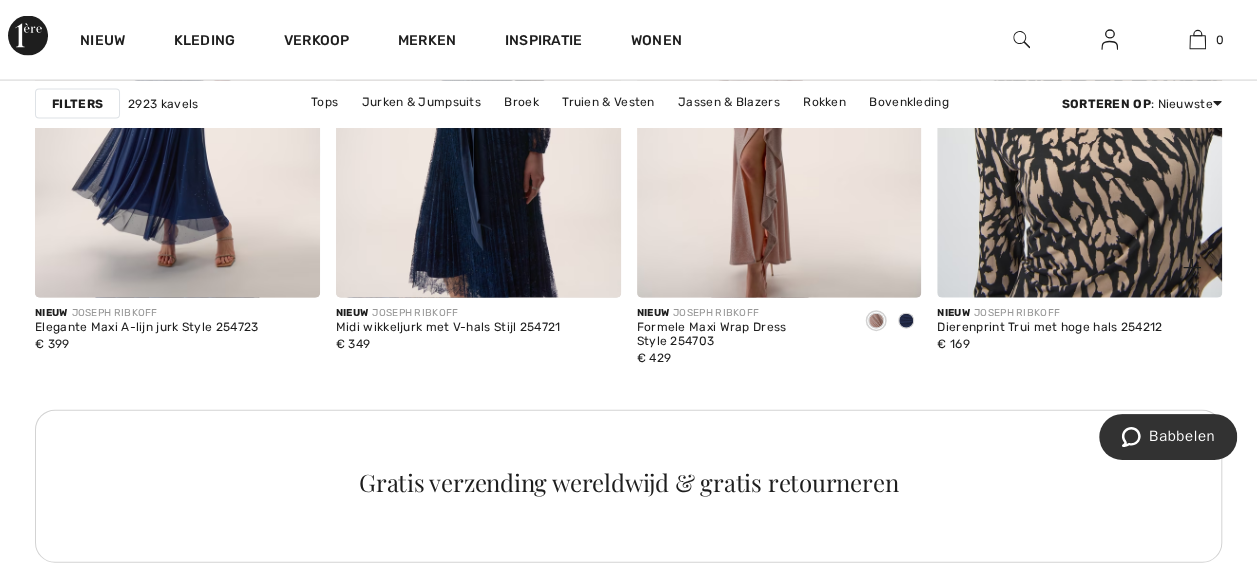 click at bounding box center (1079, 84) 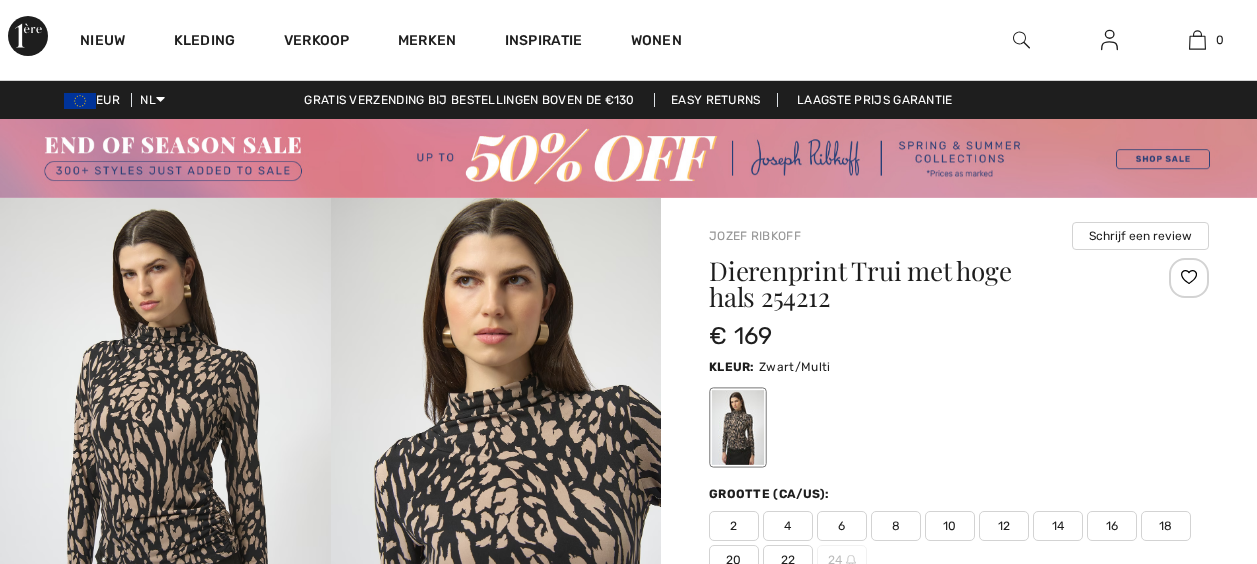 scroll, scrollTop: 0, scrollLeft: 0, axis: both 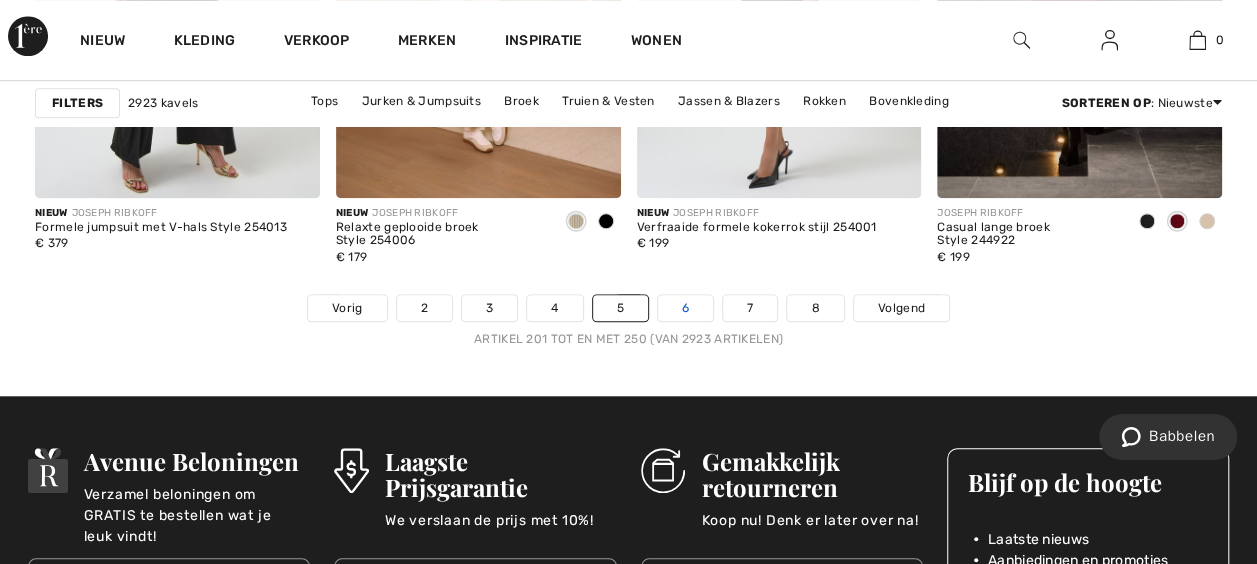 click on "6" at bounding box center (685, 308) 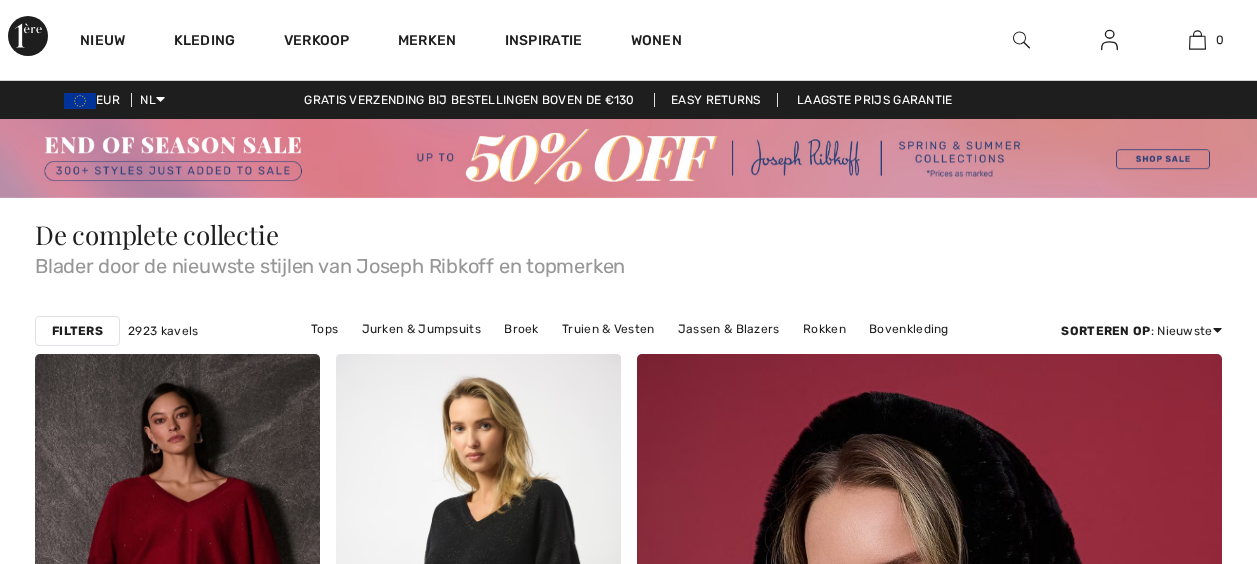 scroll, scrollTop: 0, scrollLeft: 0, axis: both 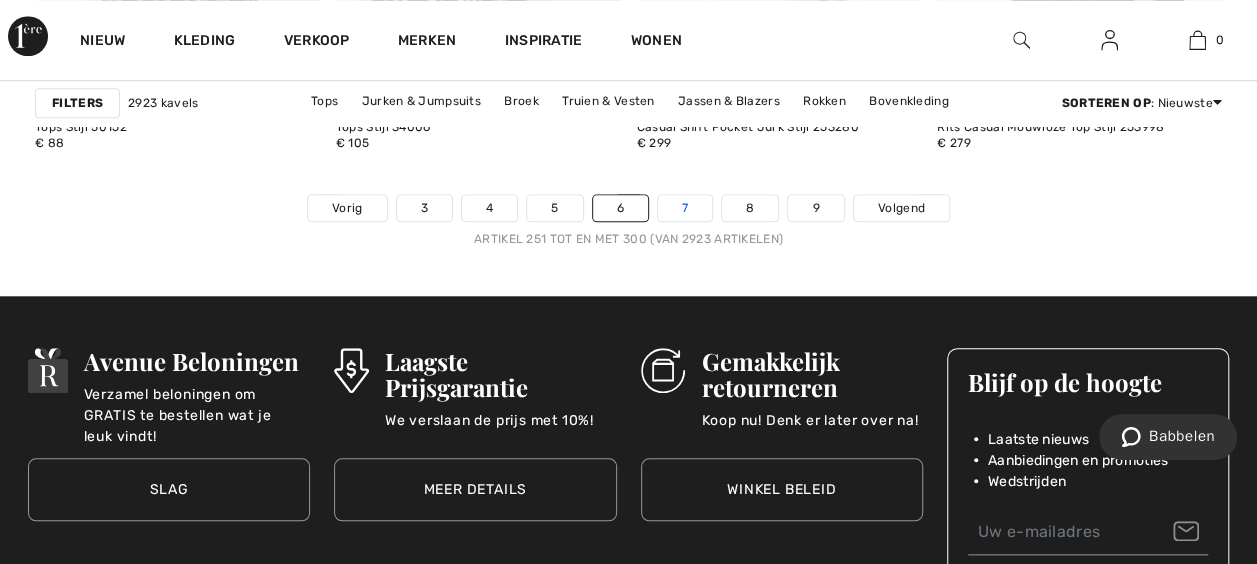 click on "7" at bounding box center (685, 208) 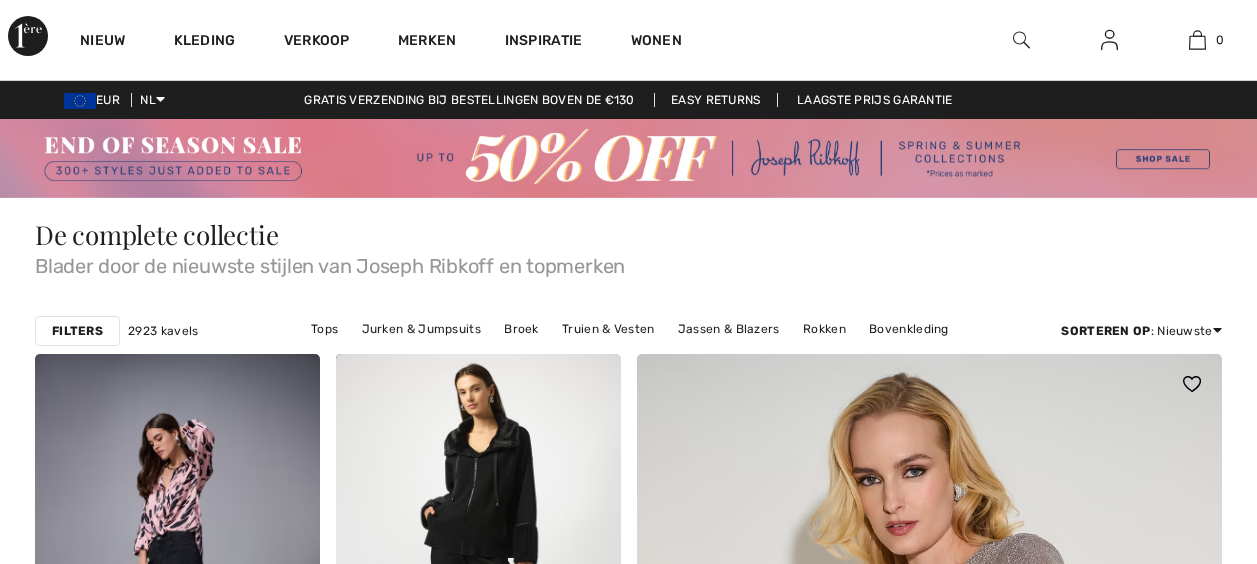 scroll, scrollTop: 300, scrollLeft: 0, axis: vertical 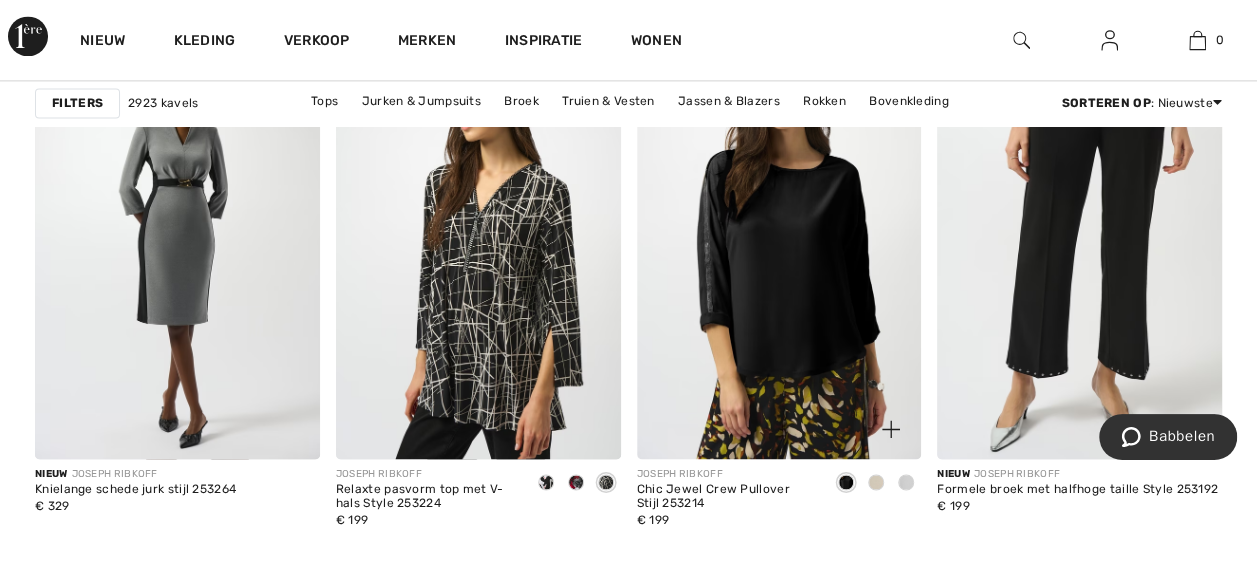 click at bounding box center [876, 483] 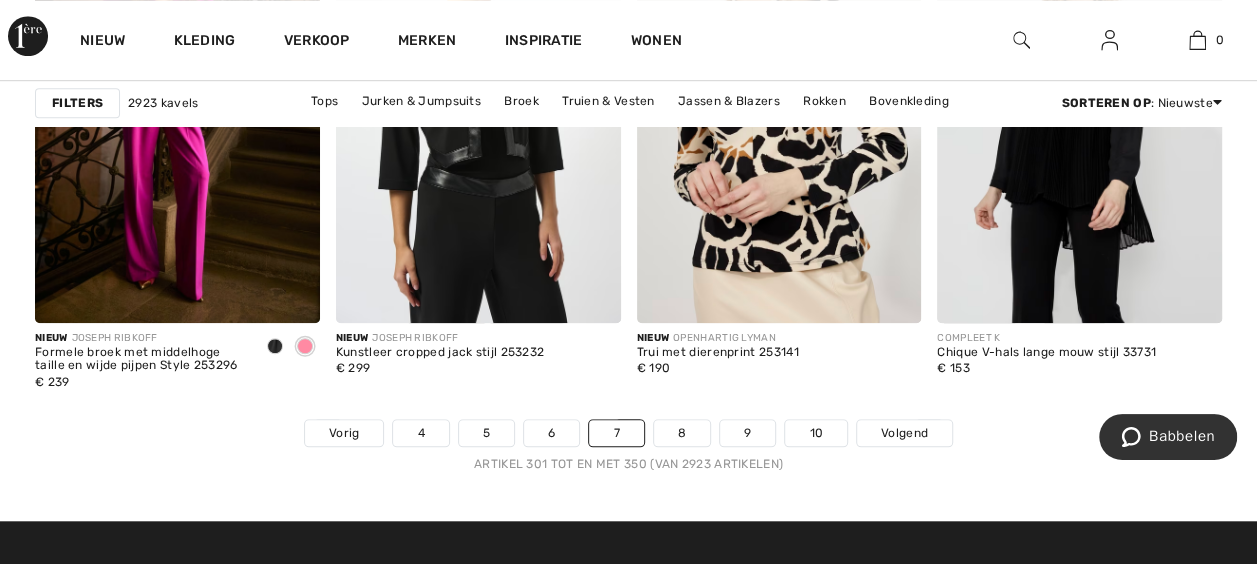 scroll, scrollTop: 8400, scrollLeft: 0, axis: vertical 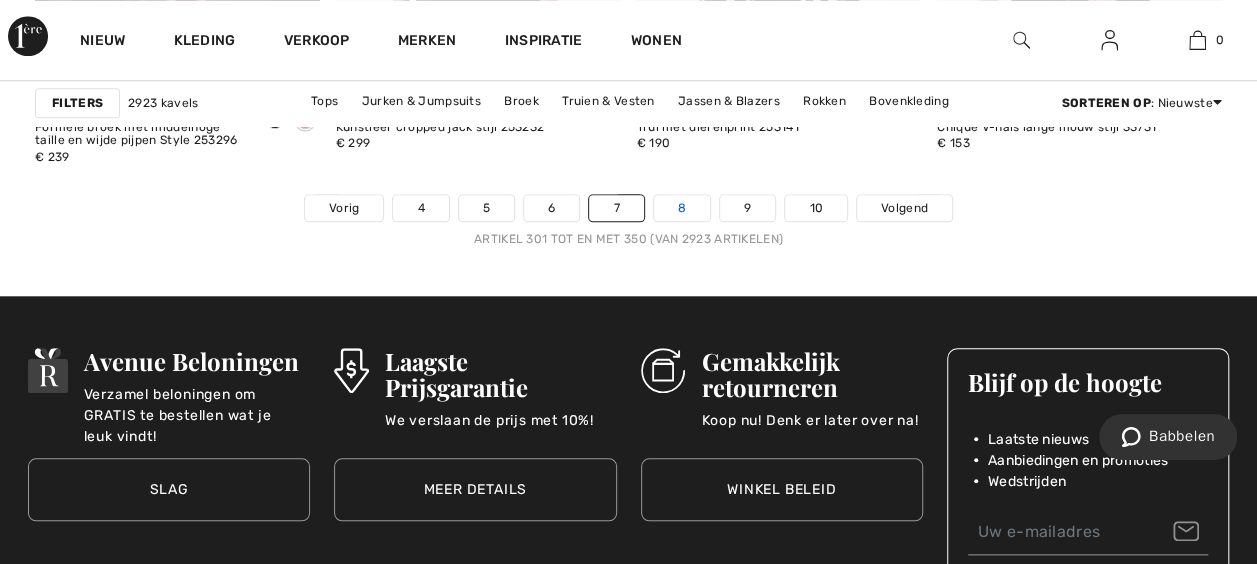 click on "8" at bounding box center [682, 208] 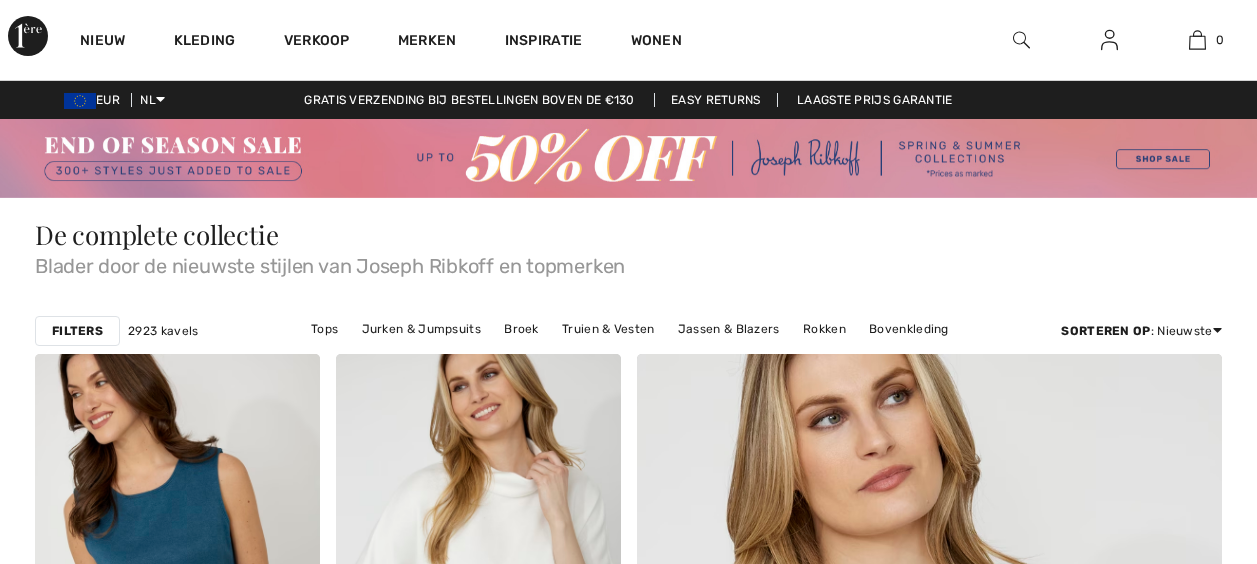 scroll, scrollTop: 92, scrollLeft: 0, axis: vertical 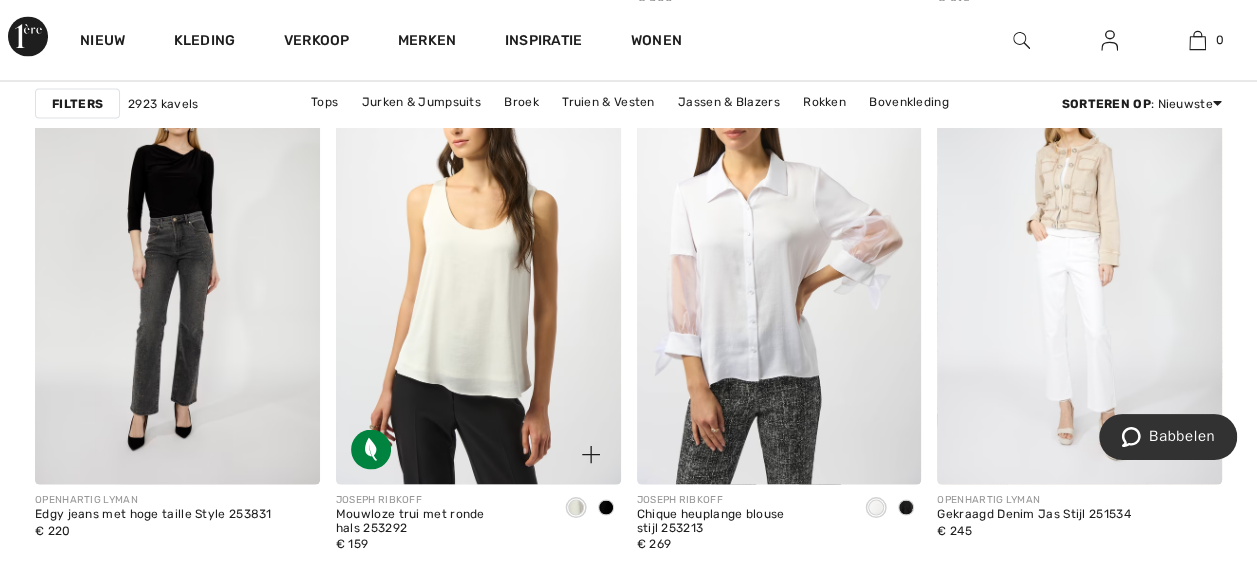 click at bounding box center [606, 507] 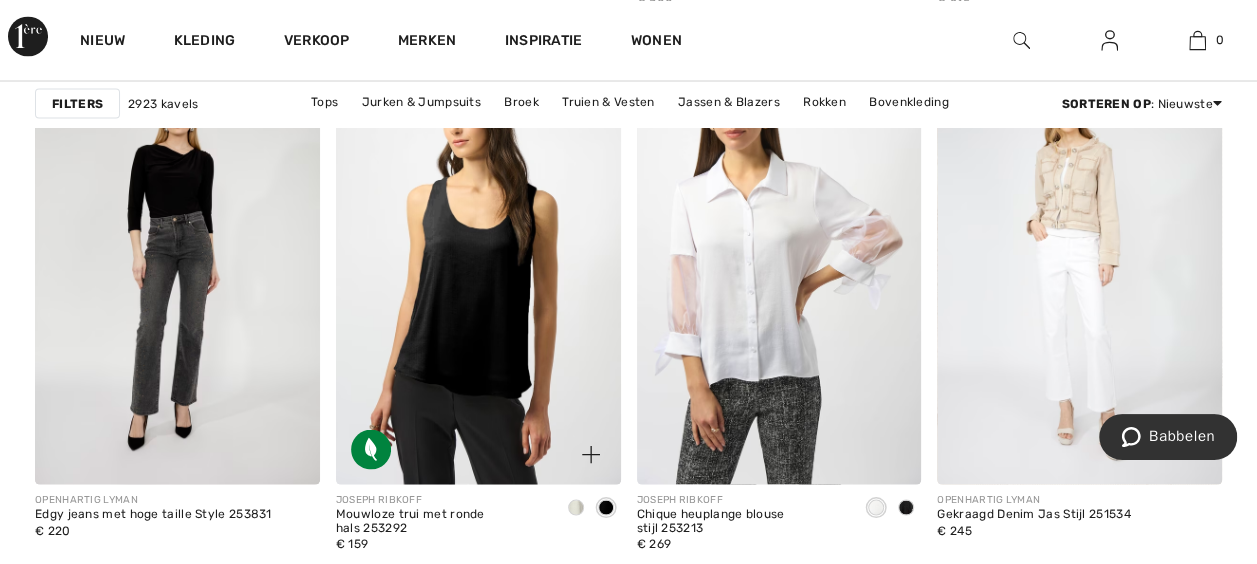 scroll, scrollTop: 5700, scrollLeft: 0, axis: vertical 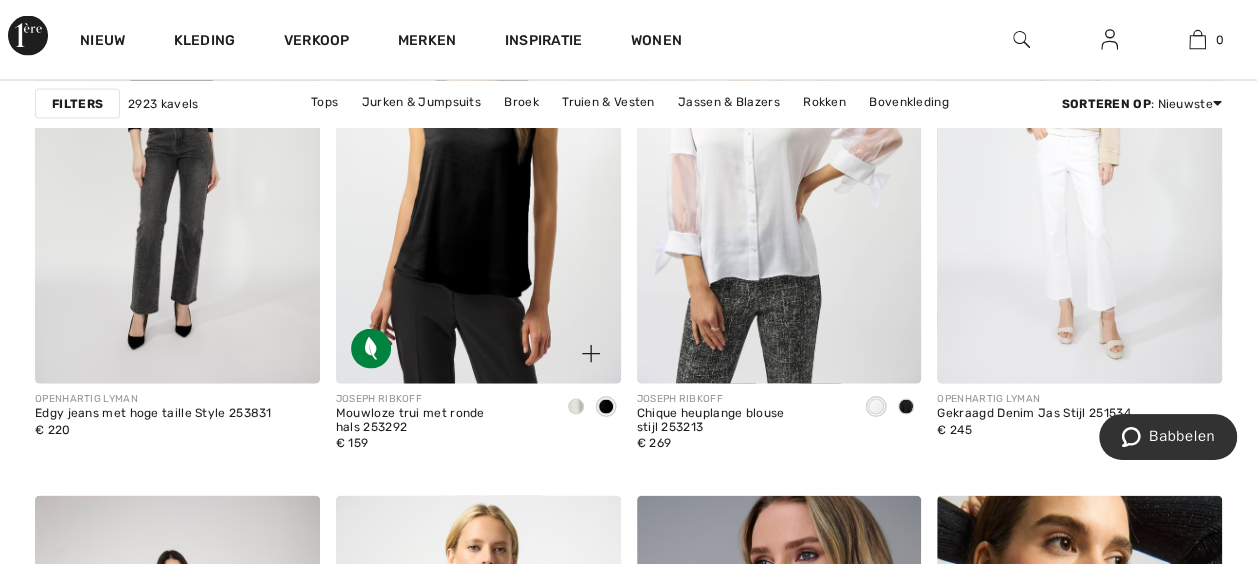 click at bounding box center (576, 407) 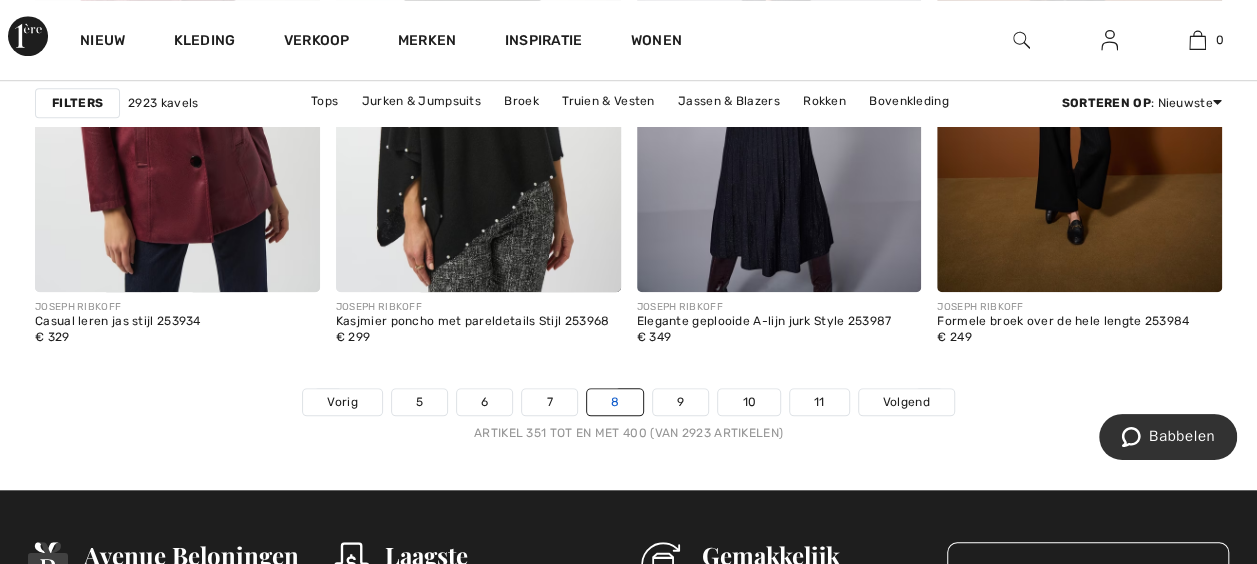 scroll, scrollTop: 8400, scrollLeft: 0, axis: vertical 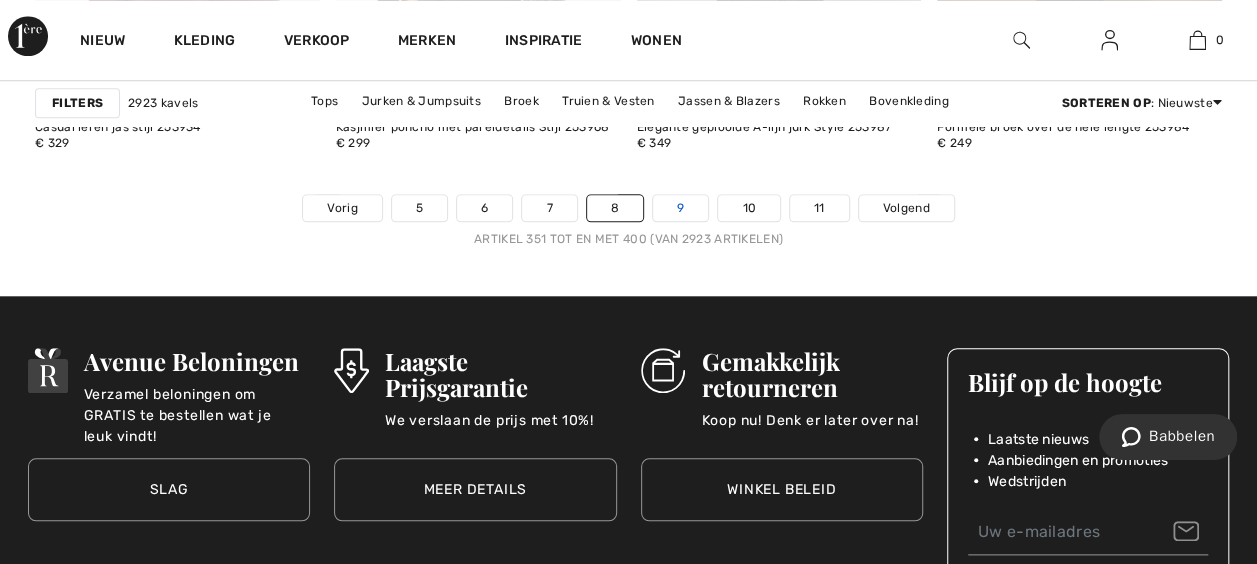 click on "9" at bounding box center [680, 208] 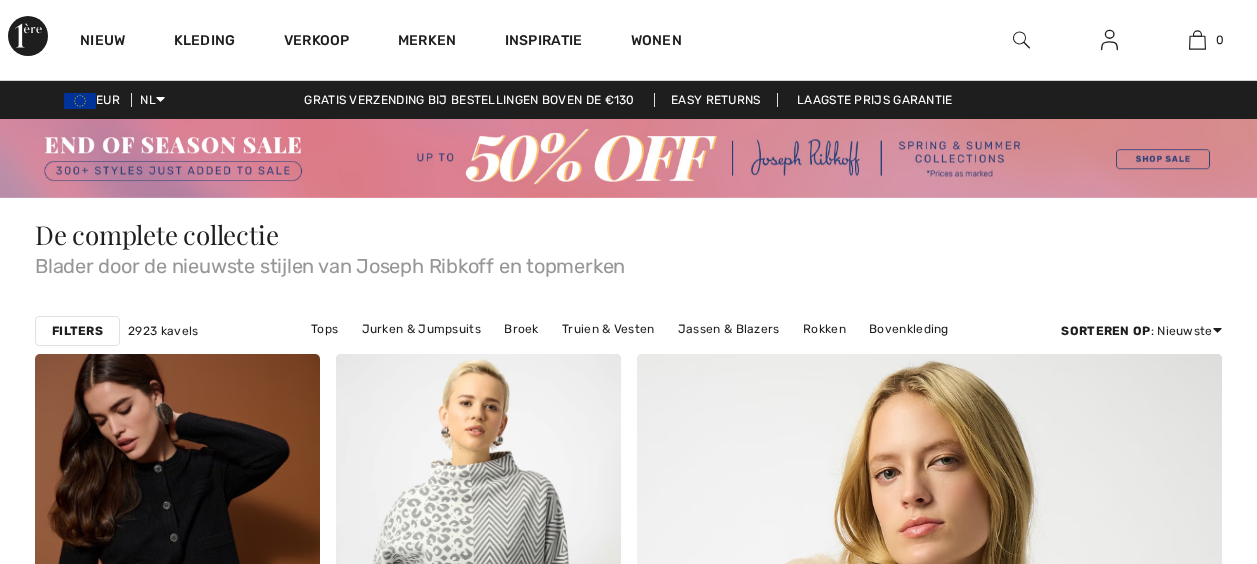 scroll, scrollTop: 200, scrollLeft: 0, axis: vertical 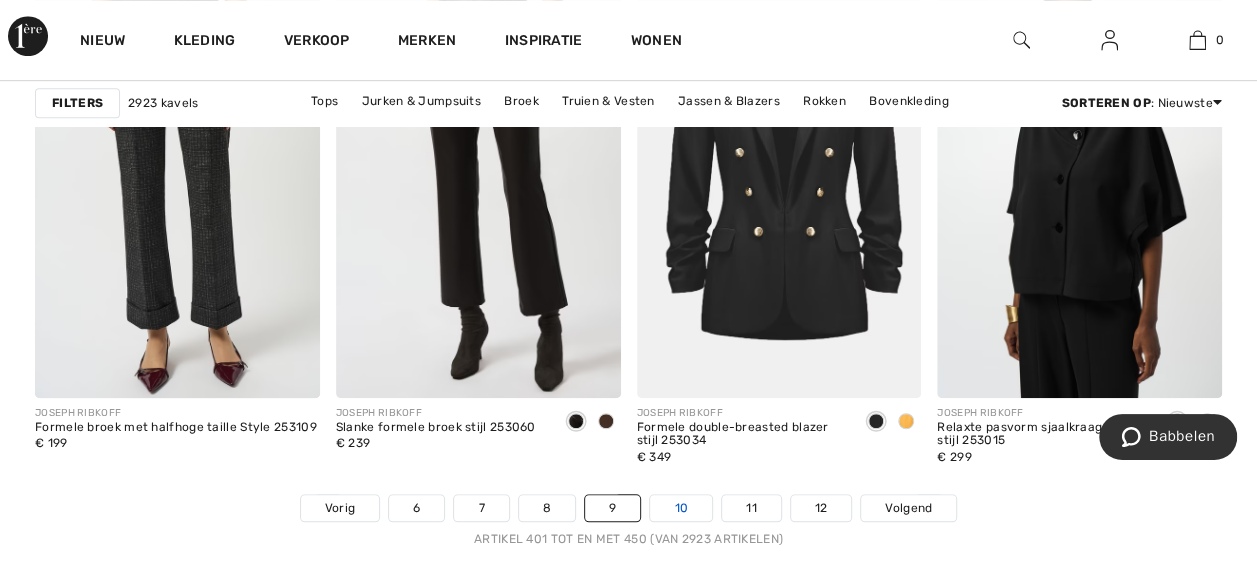 click on "10" at bounding box center [681, 508] 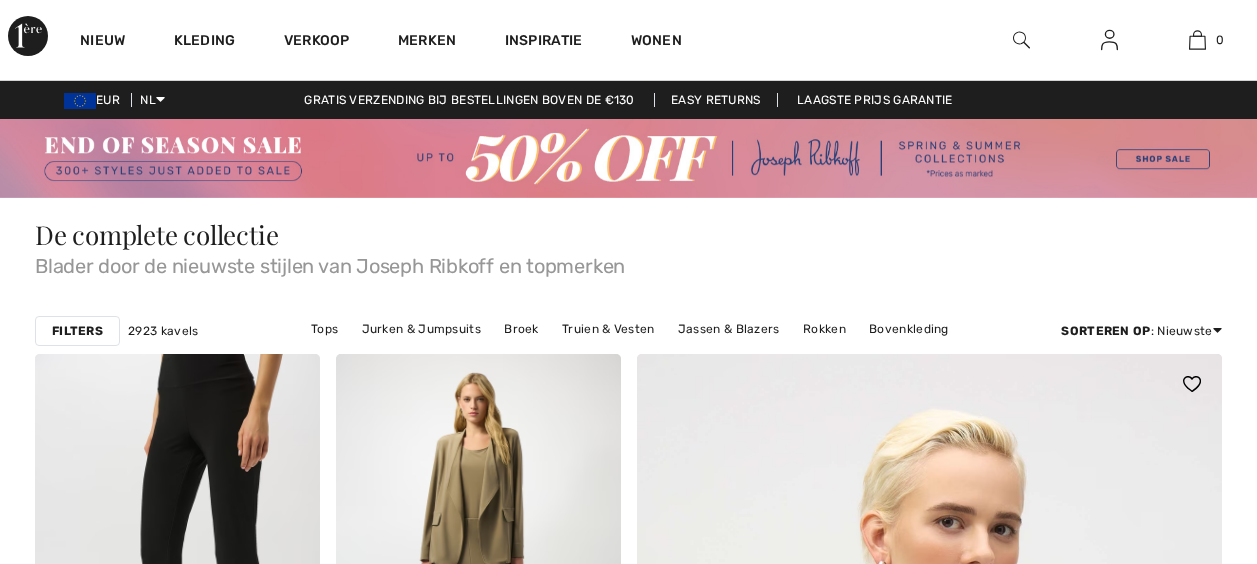 scroll, scrollTop: 0, scrollLeft: 0, axis: both 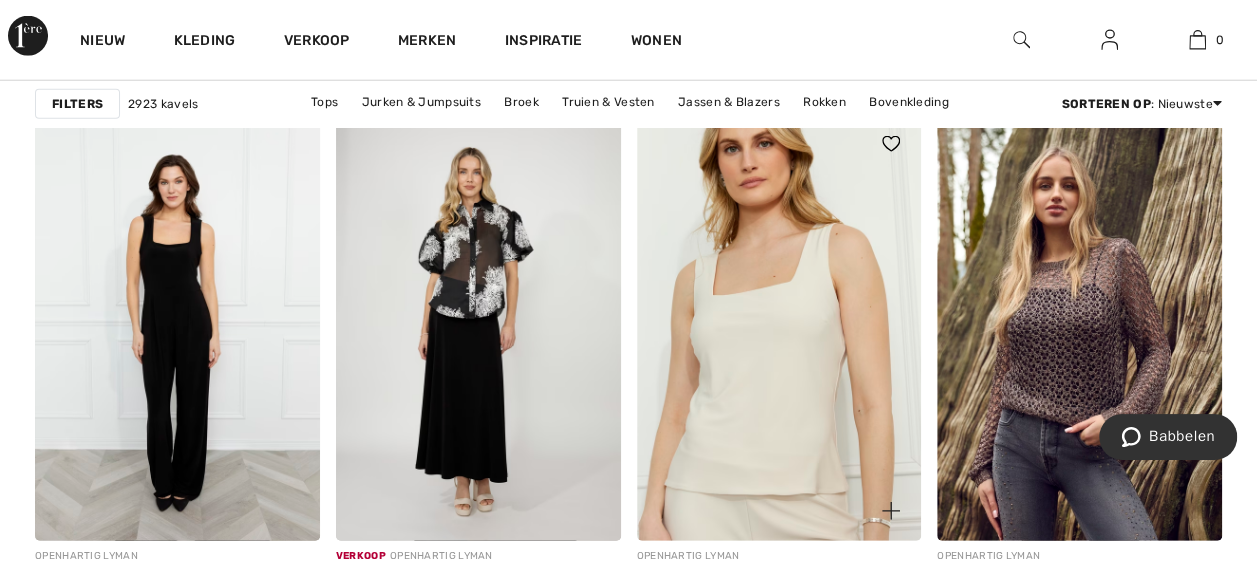 click at bounding box center (779, 327) 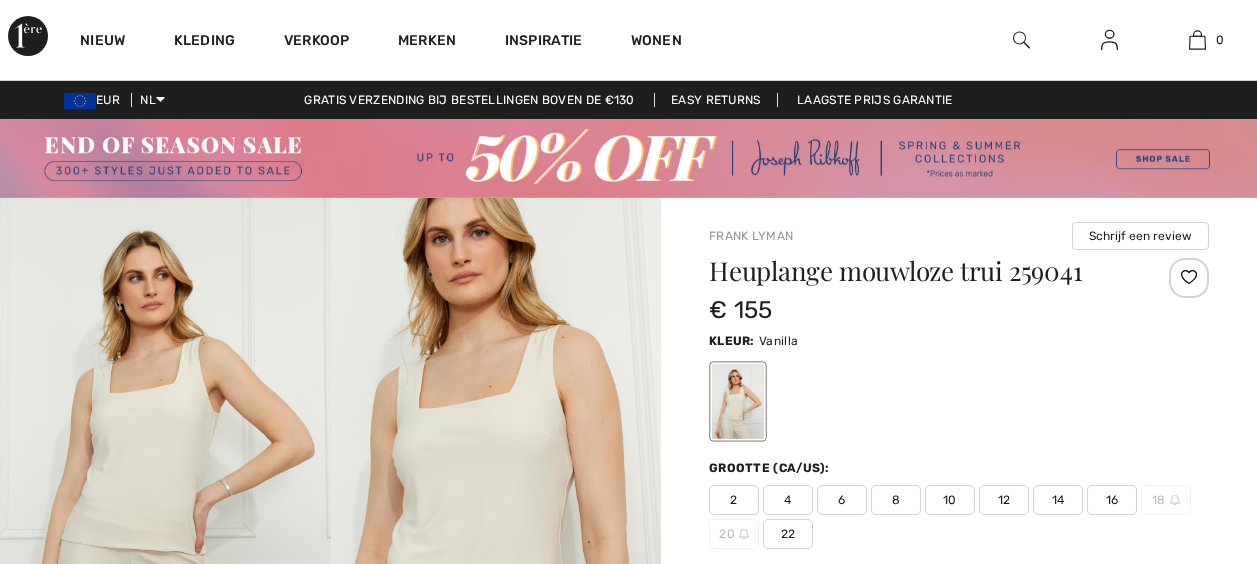 checkbox on "true" 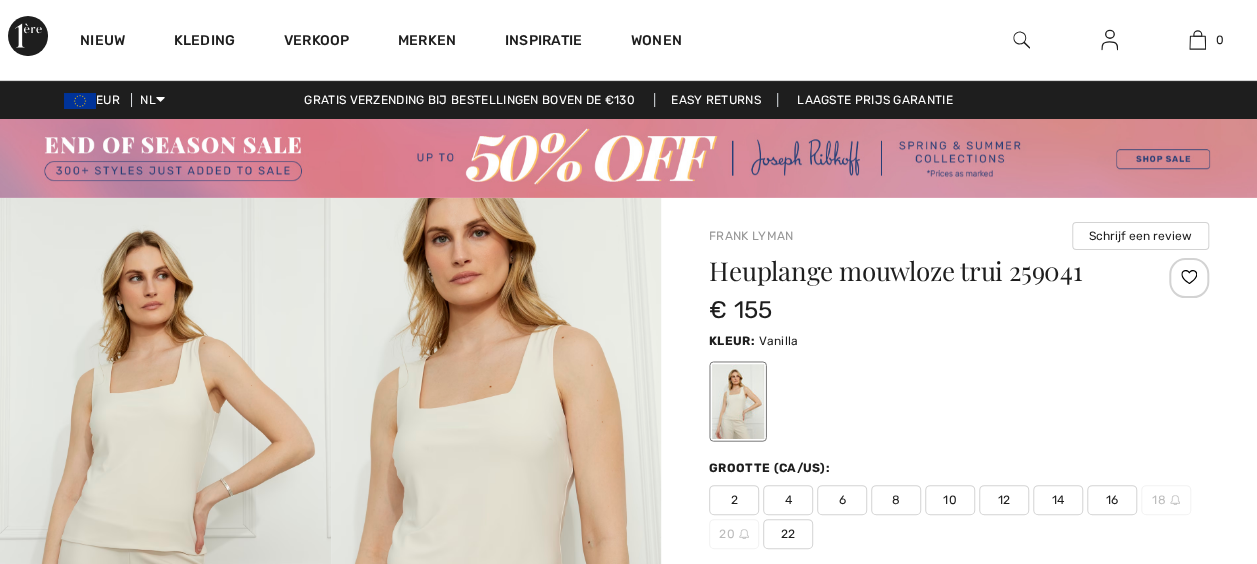 scroll, scrollTop: 0, scrollLeft: 0, axis: both 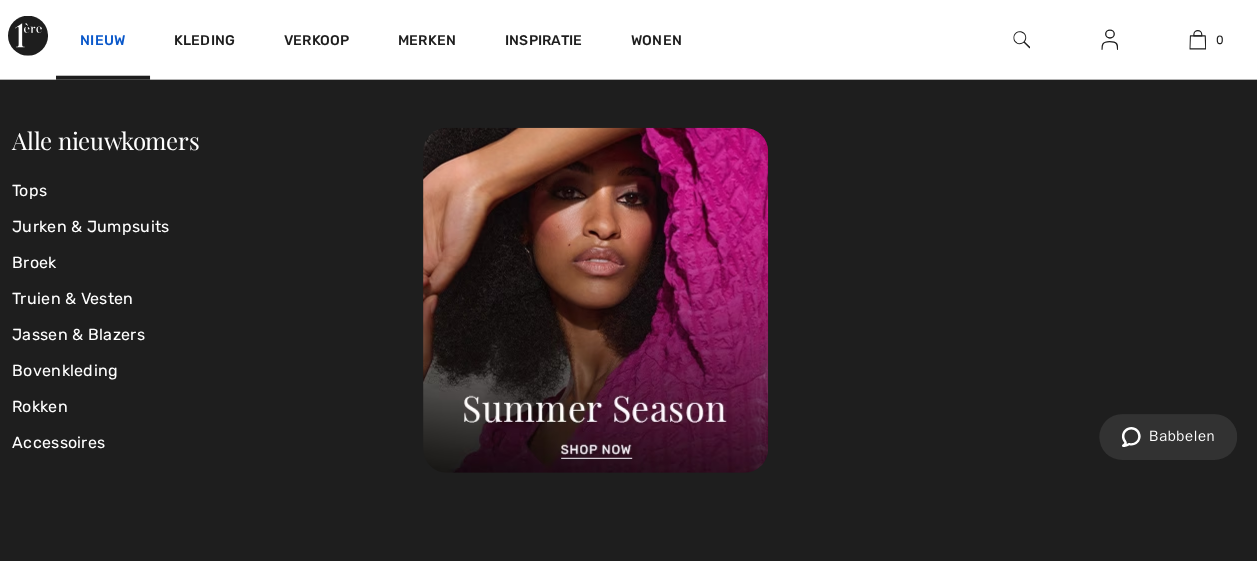 click on "Nieuw" at bounding box center (103, 42) 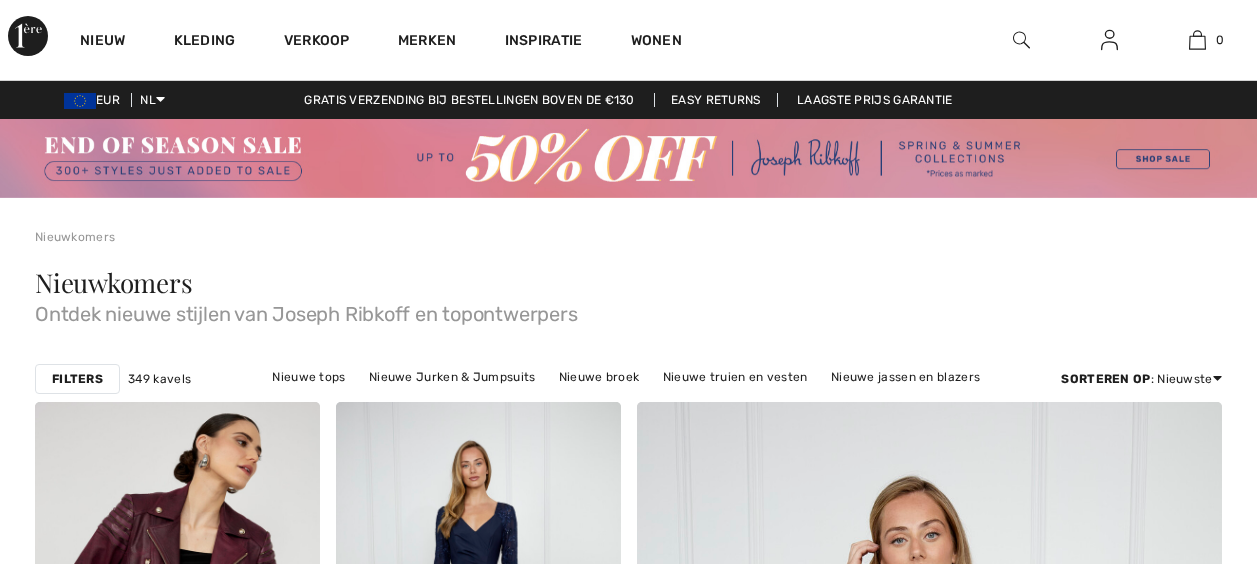 scroll, scrollTop: 0, scrollLeft: 0, axis: both 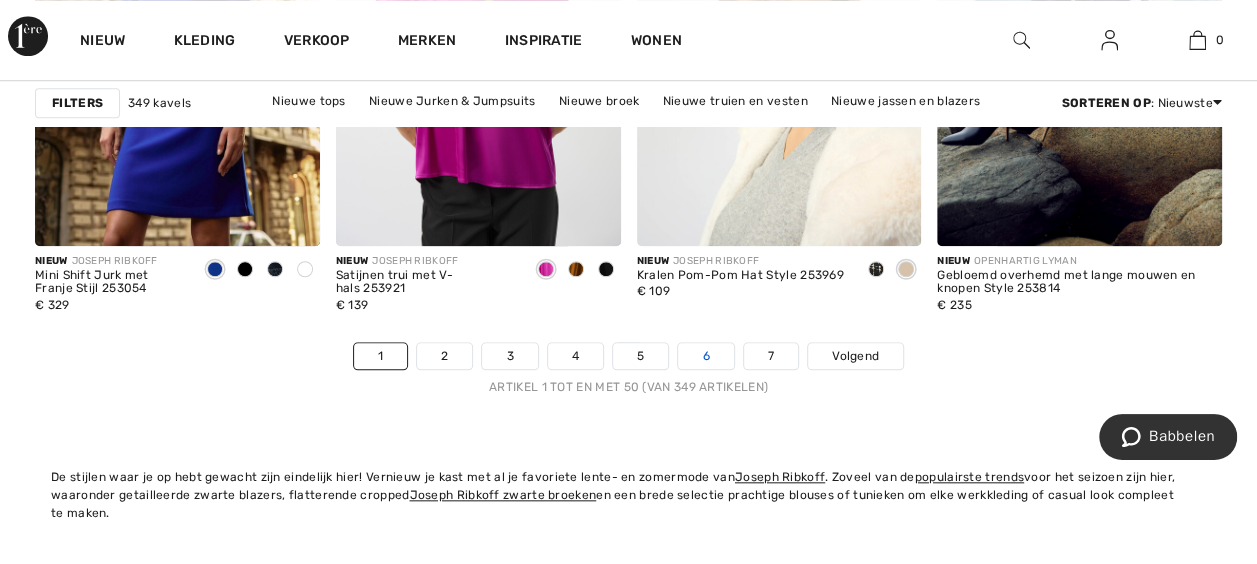 click on "6" at bounding box center [705, 356] 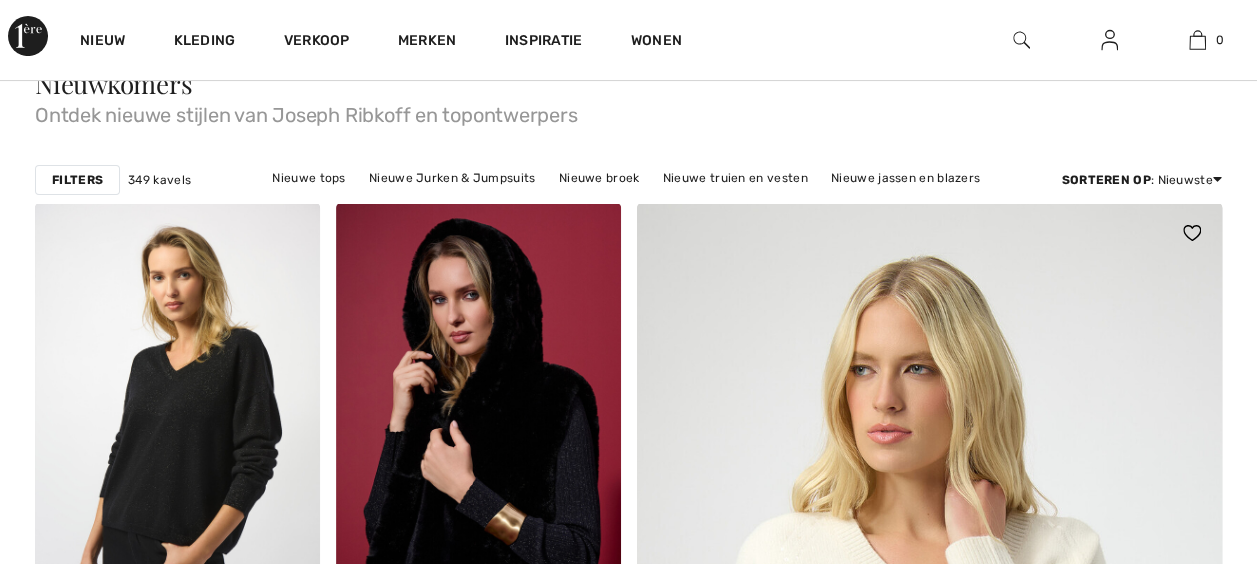 scroll, scrollTop: 200, scrollLeft: 0, axis: vertical 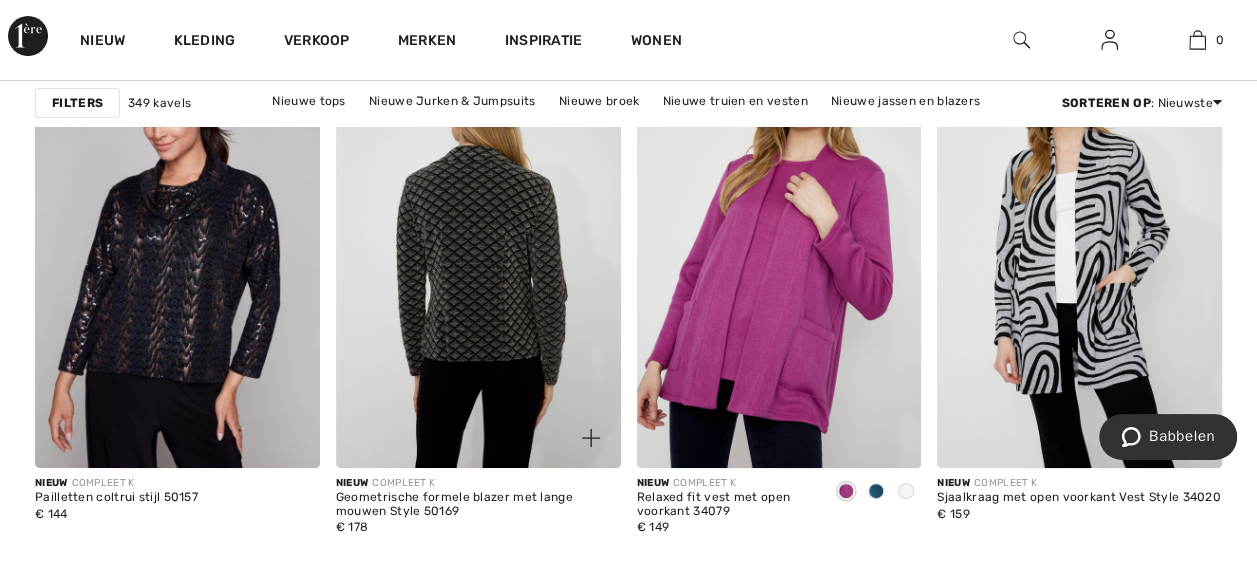 click at bounding box center (478, 254) 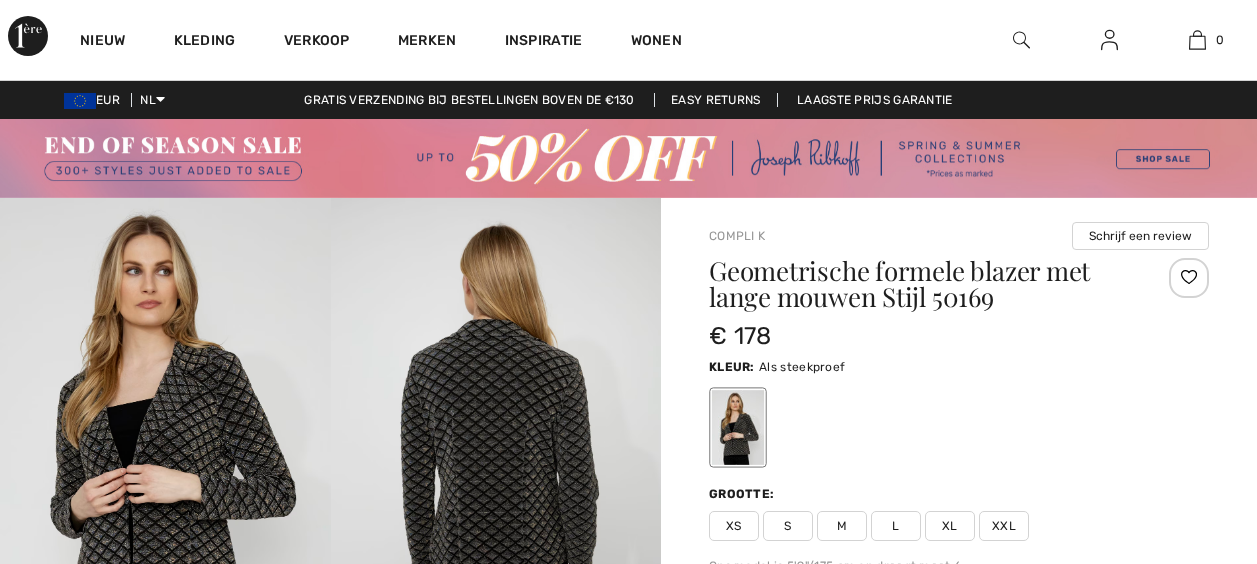 scroll, scrollTop: 0, scrollLeft: 0, axis: both 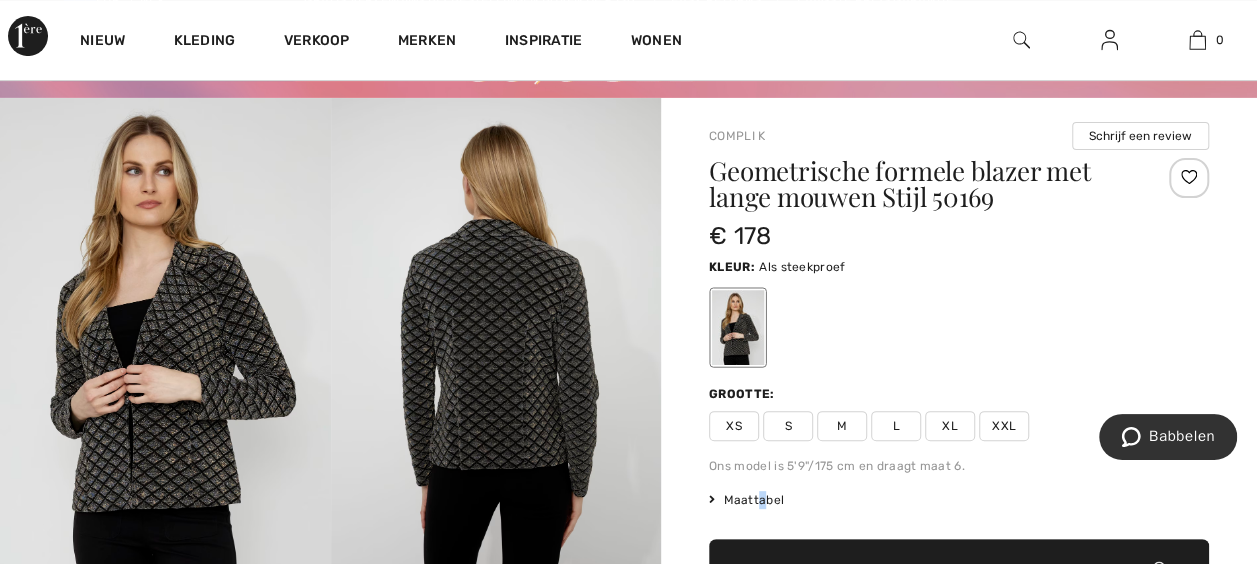 click on "Maattabel" at bounding box center (753, 500) 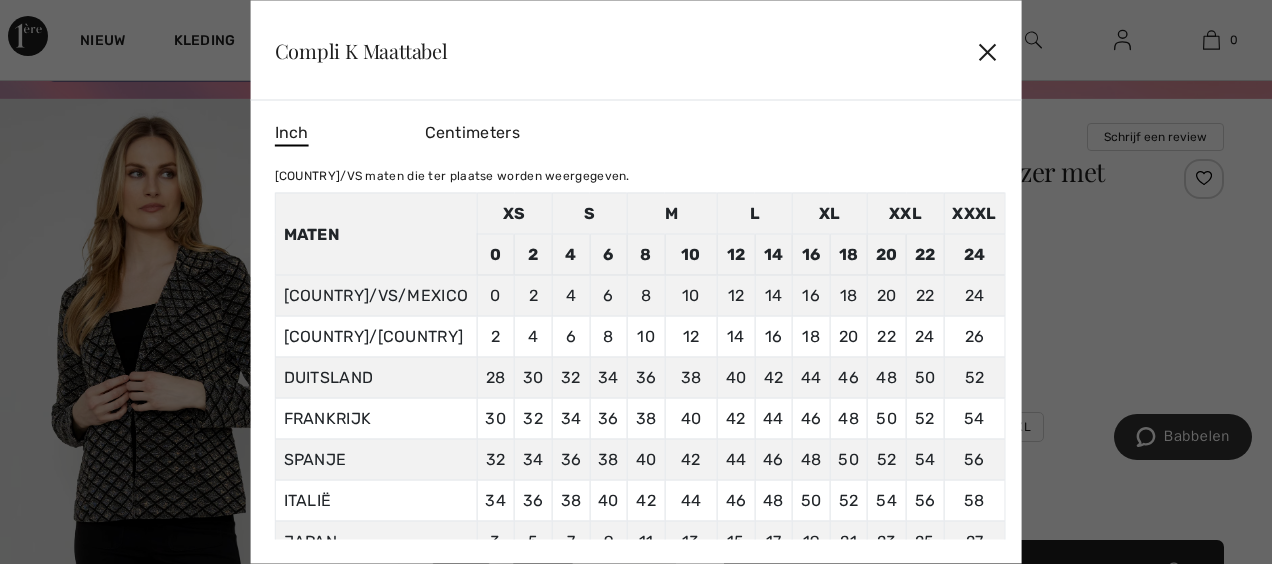 click on "✕" at bounding box center (987, 50) 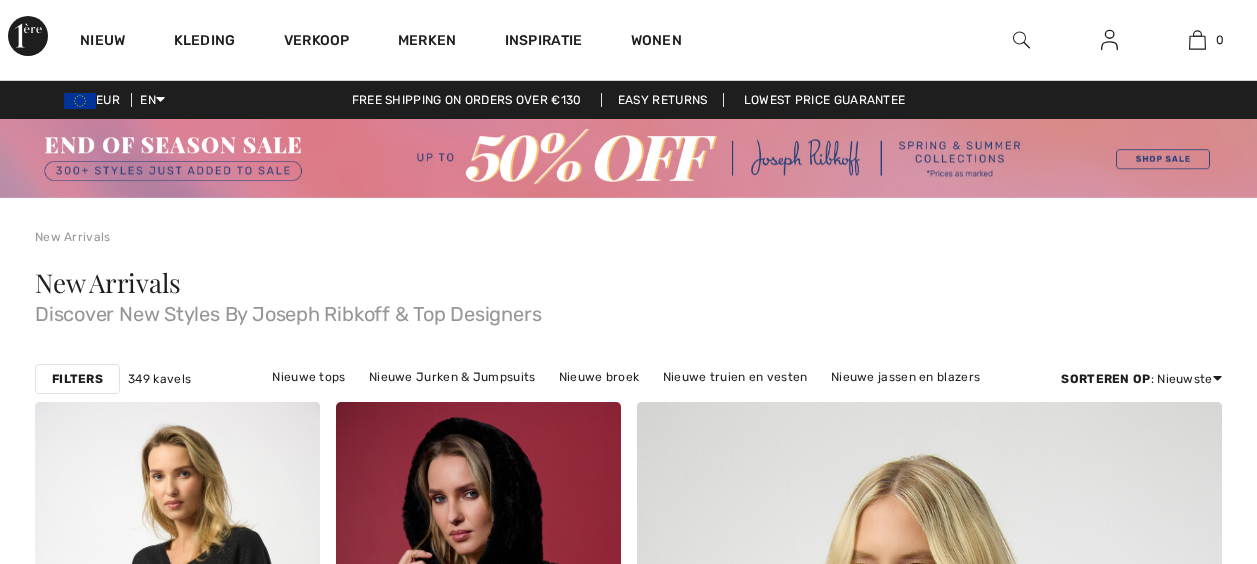 scroll, scrollTop: 3800, scrollLeft: 0, axis: vertical 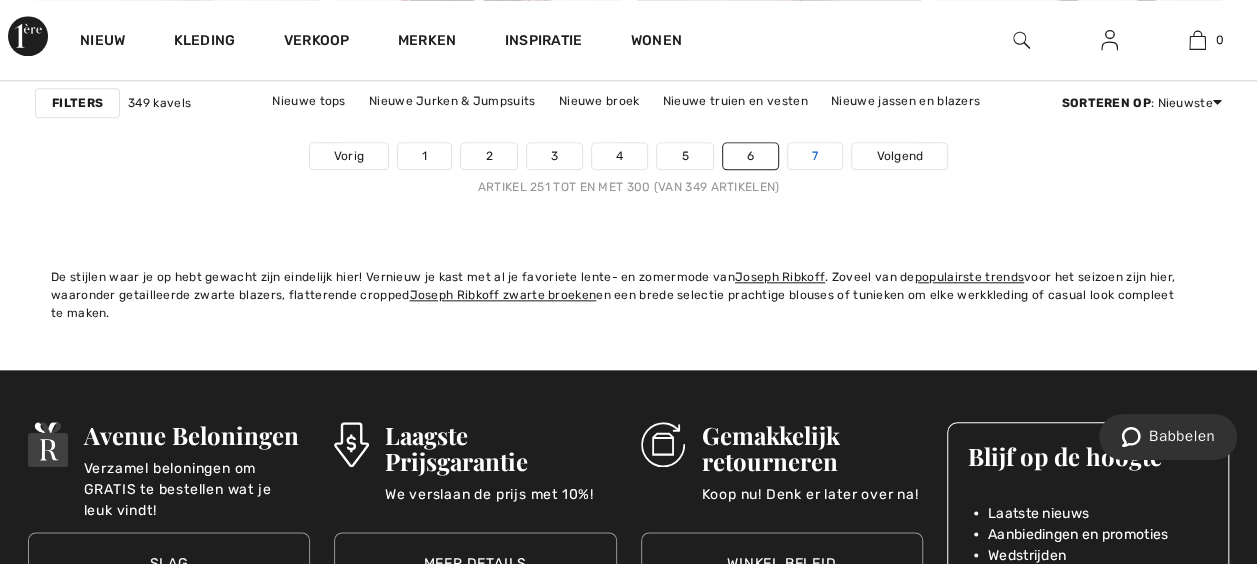 click on "7" at bounding box center [815, 156] 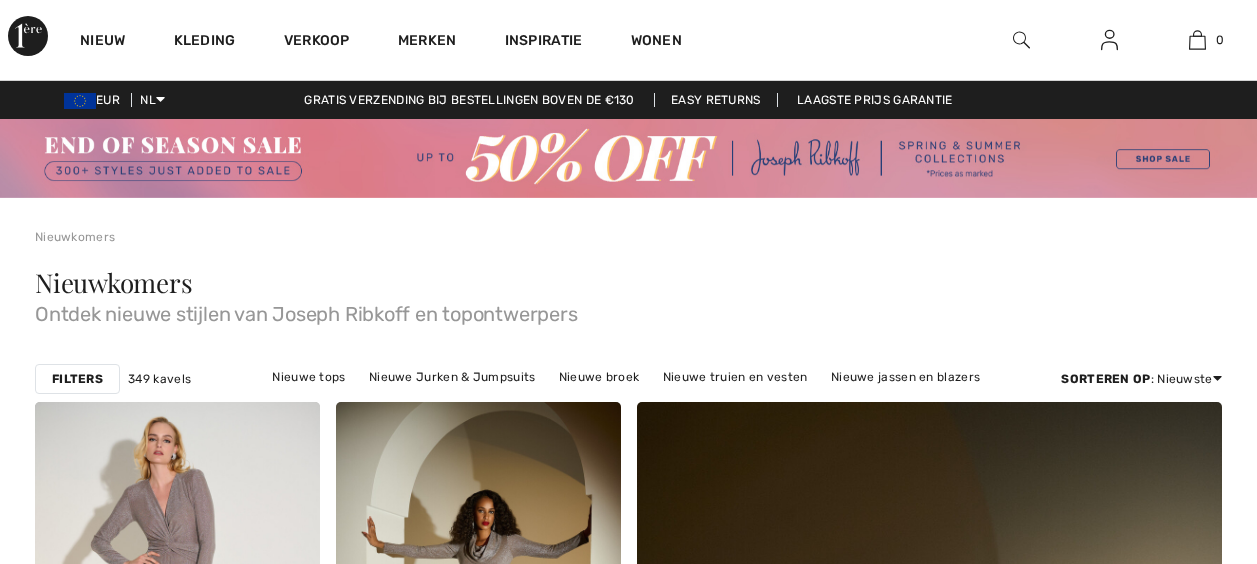 scroll, scrollTop: 60, scrollLeft: 0, axis: vertical 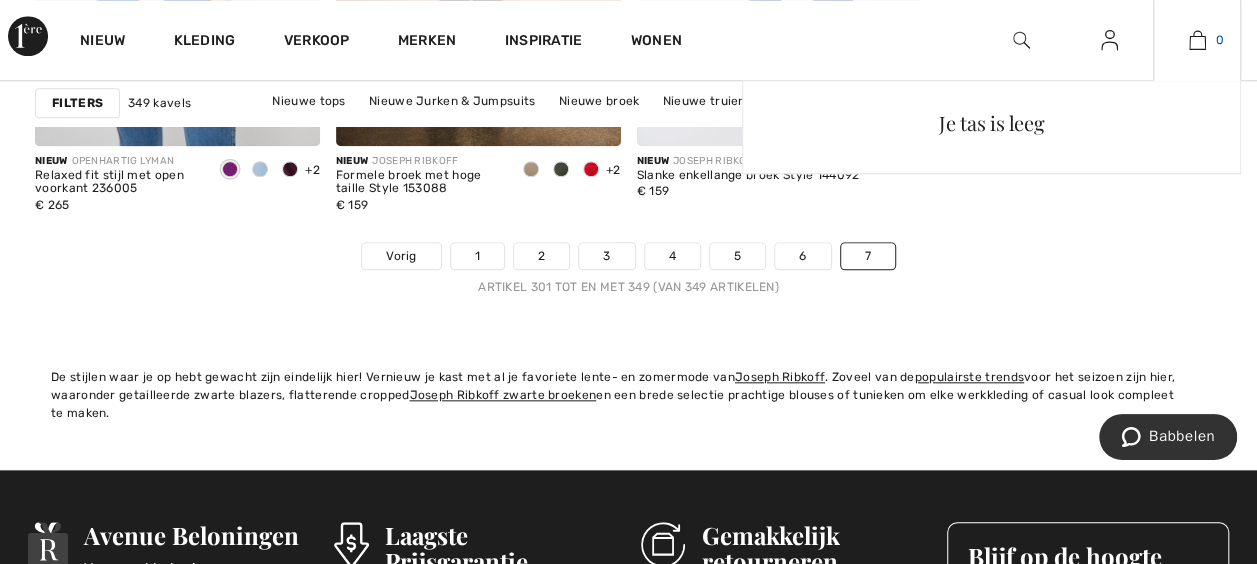 click at bounding box center [1197, 40] 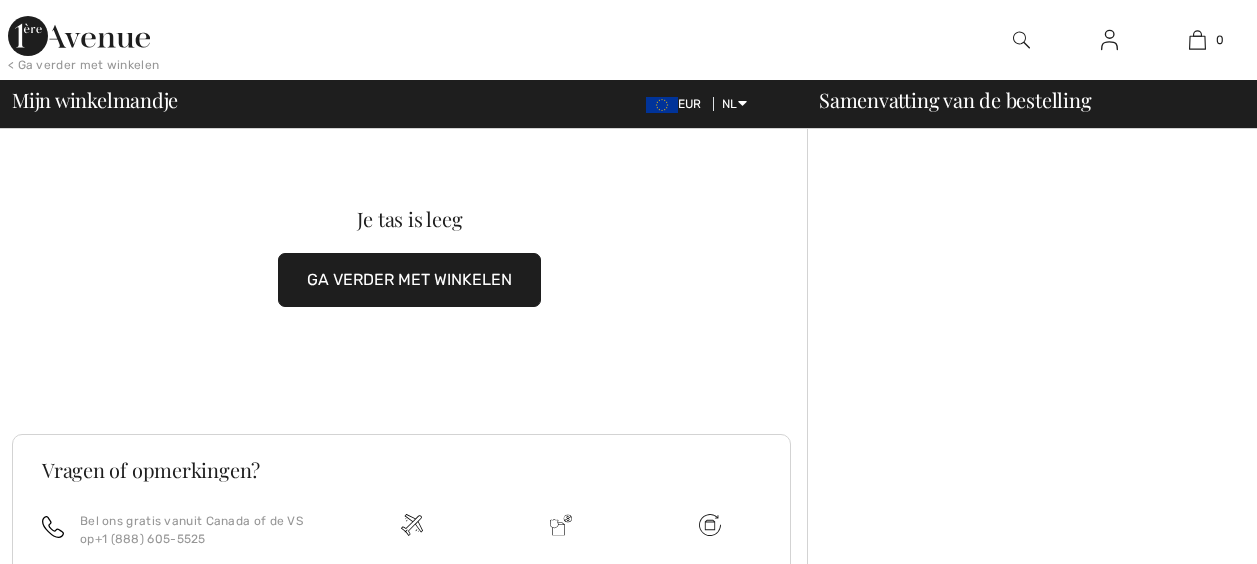 scroll, scrollTop: 0, scrollLeft: 0, axis: both 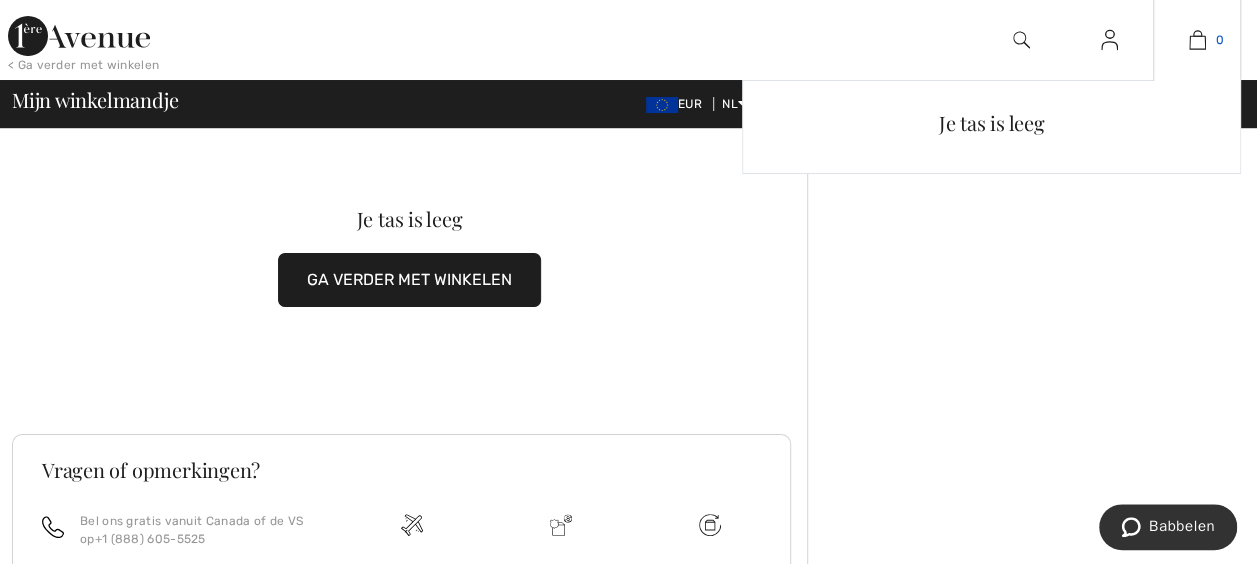 click at bounding box center (1197, 40) 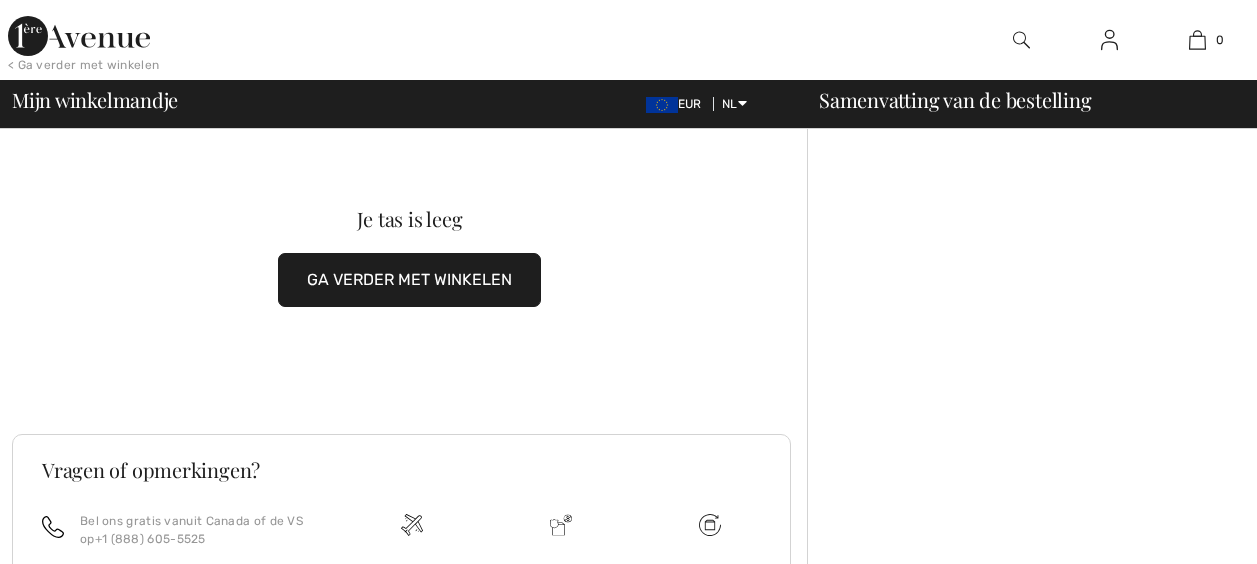 scroll, scrollTop: 0, scrollLeft: 0, axis: both 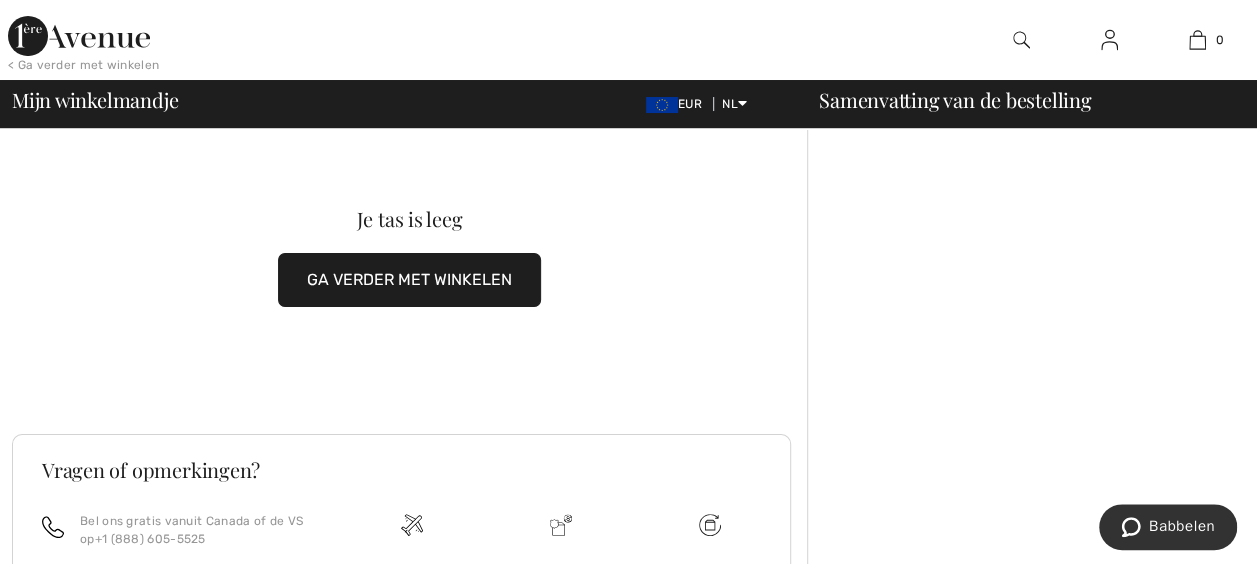 click at bounding box center [662, 105] 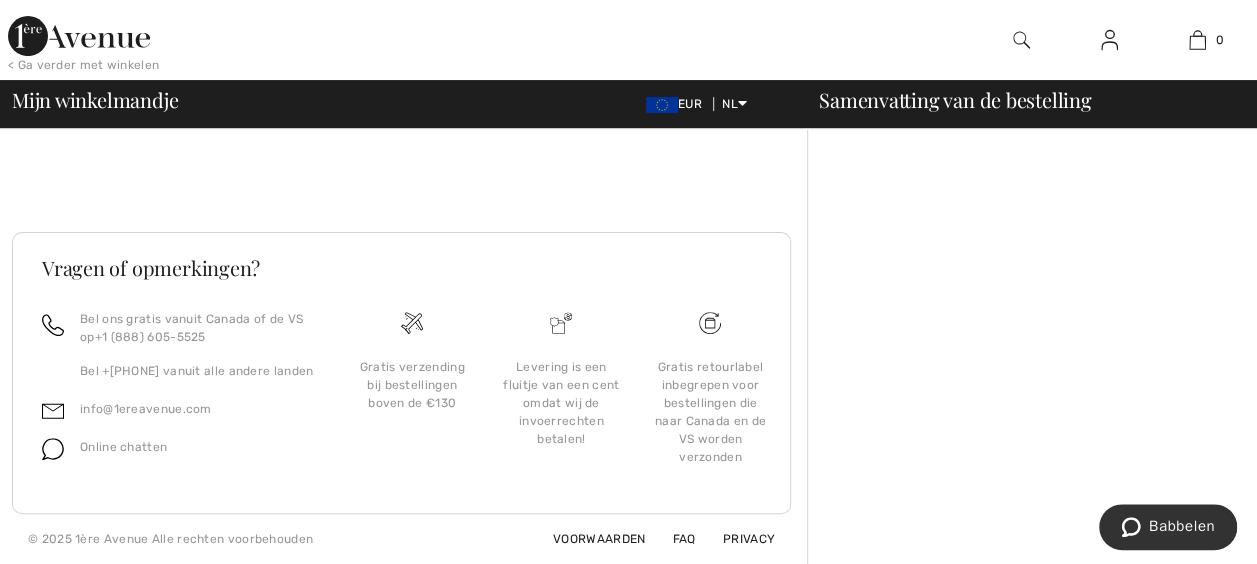 scroll, scrollTop: 218, scrollLeft: 0, axis: vertical 